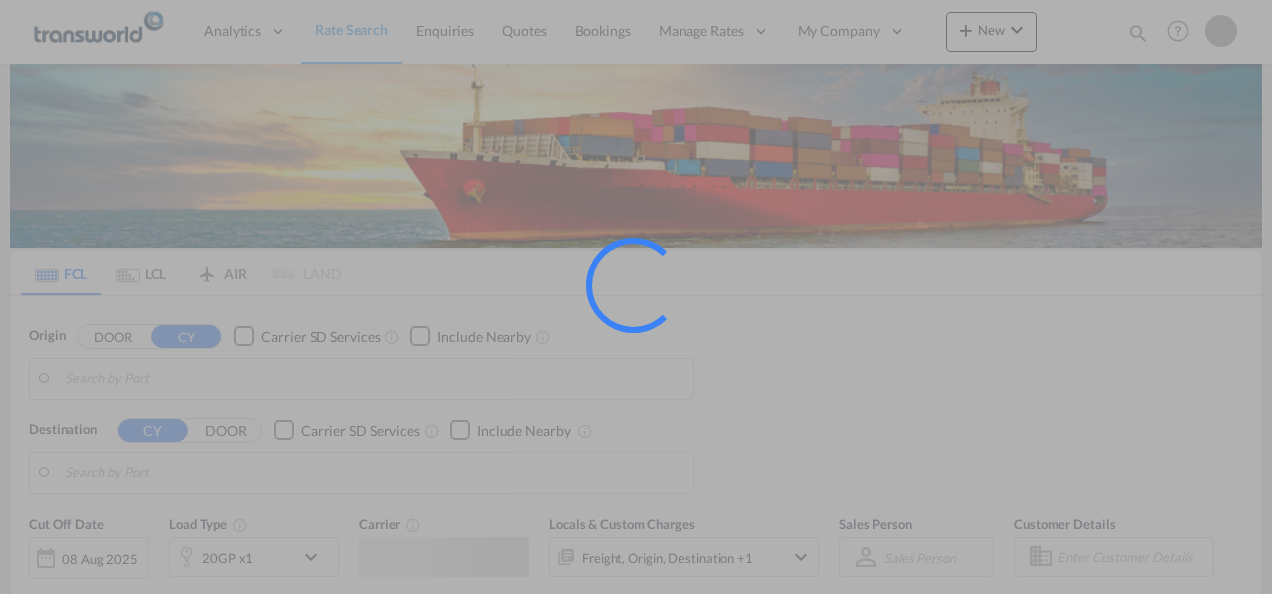 scroll, scrollTop: 0, scrollLeft: 0, axis: both 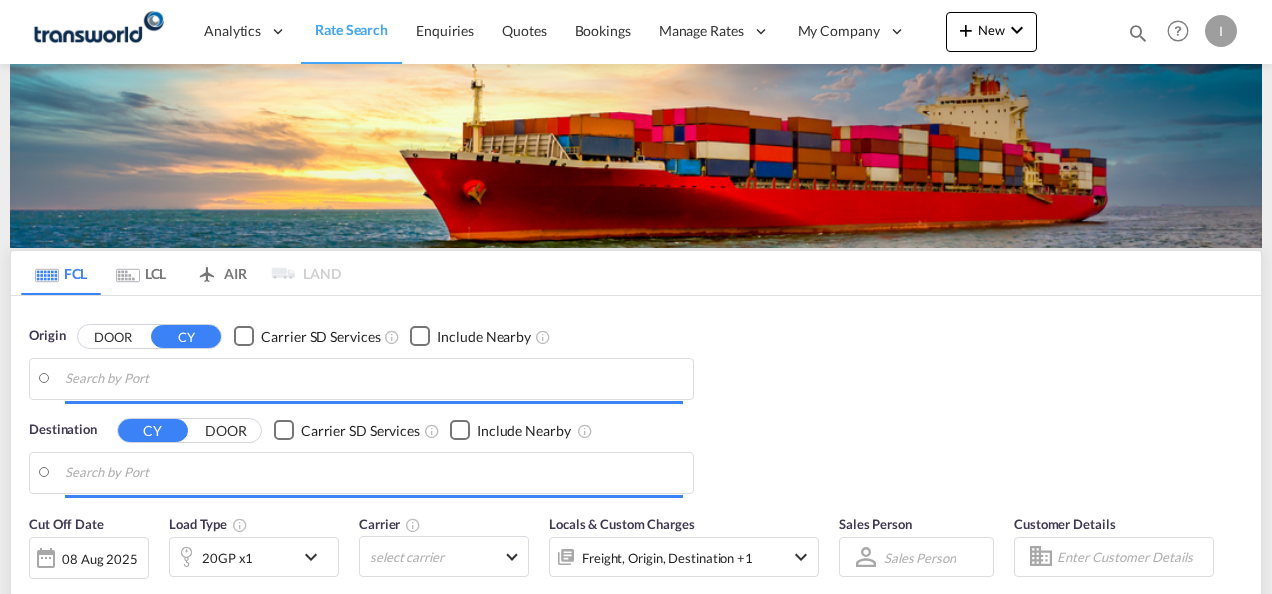 type on "Mundra, INMUN" 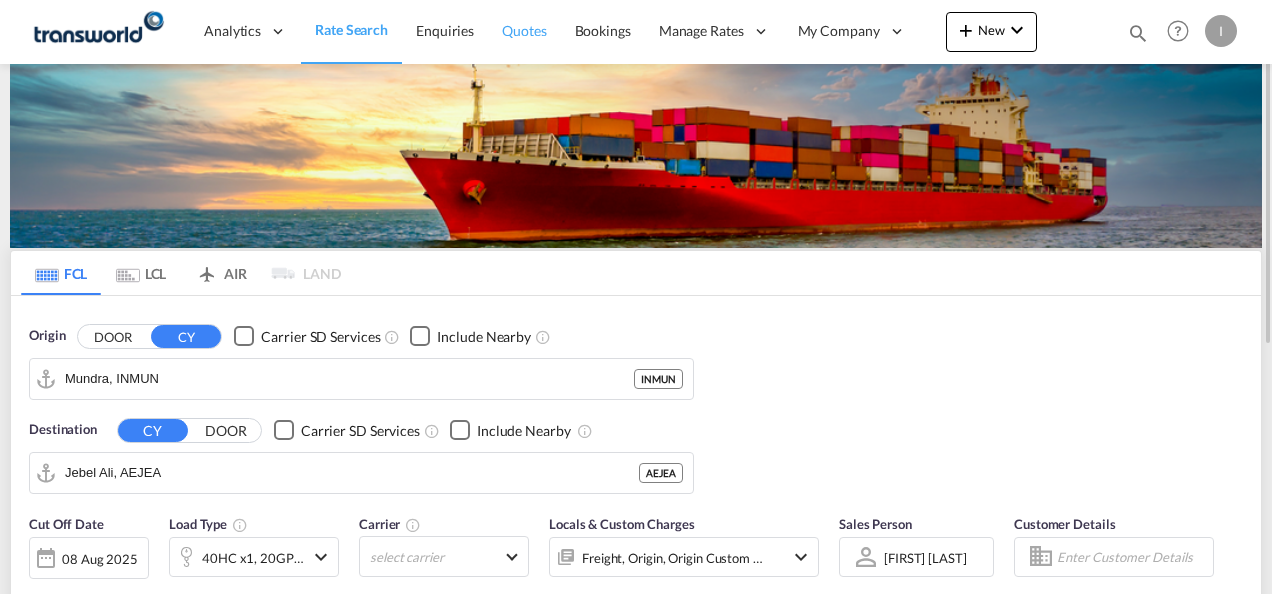 click on "Quotes" at bounding box center [524, 31] 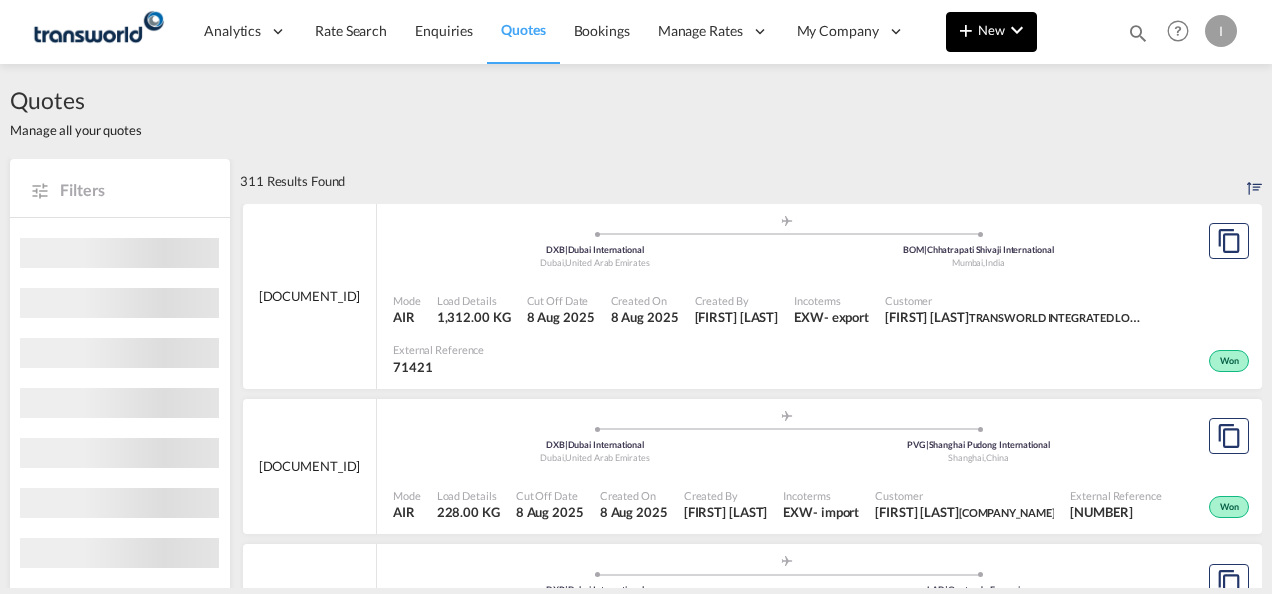 click at bounding box center (1017, 30) 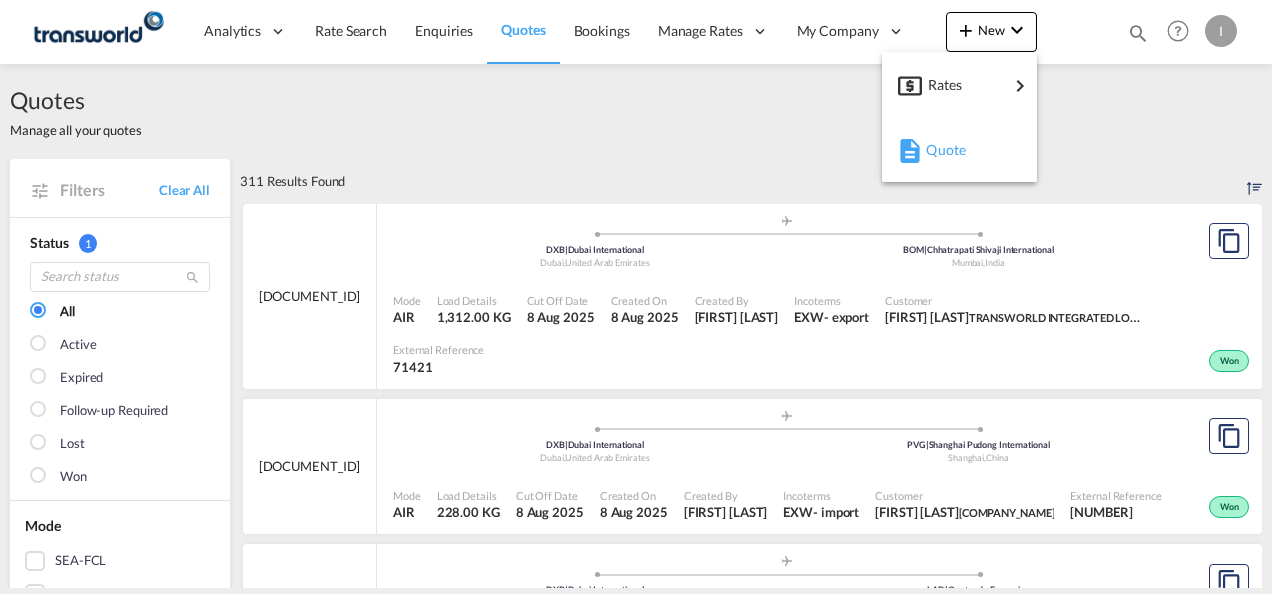 click on "Quote" at bounding box center [937, 150] 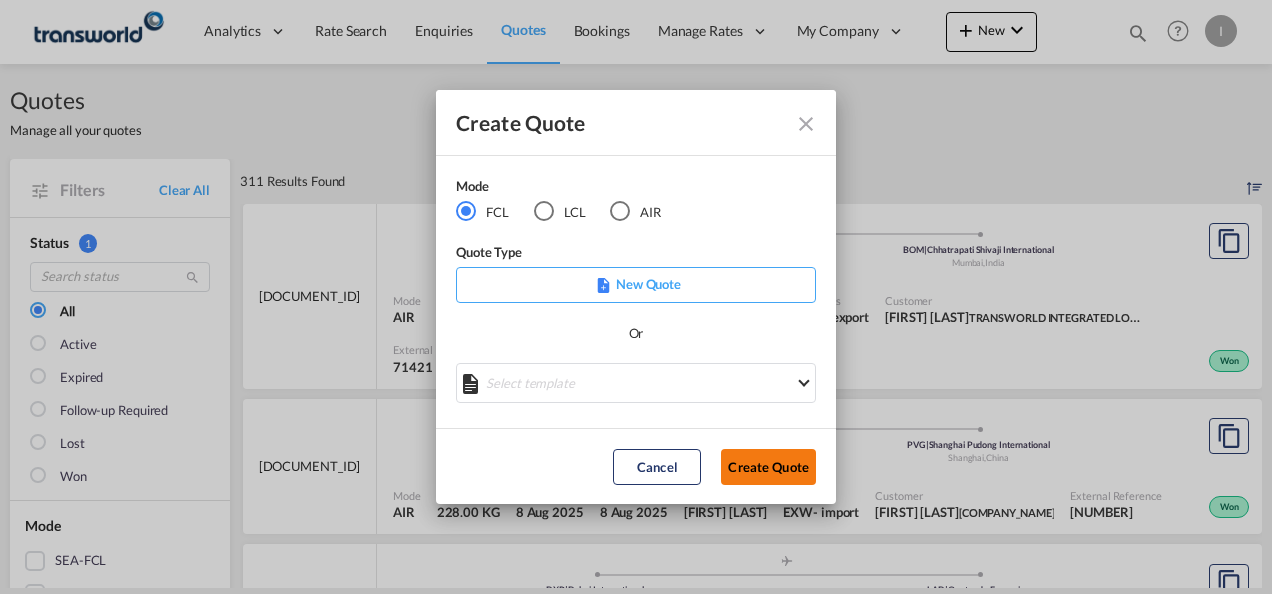 click on "Create Quote" 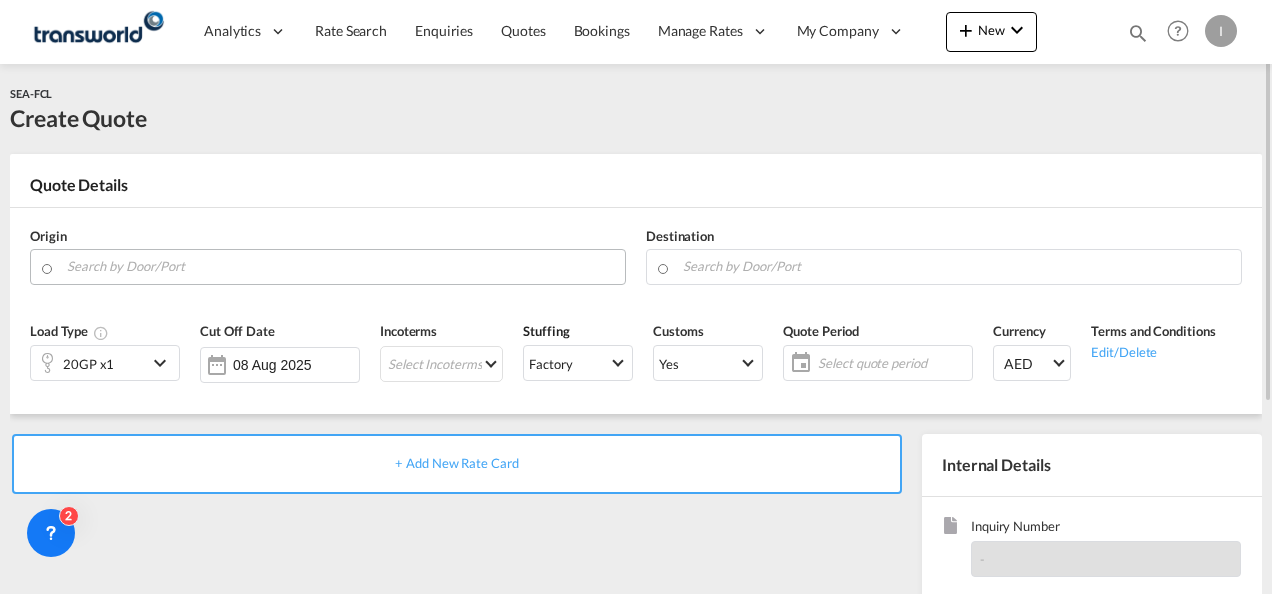 click at bounding box center [341, 266] 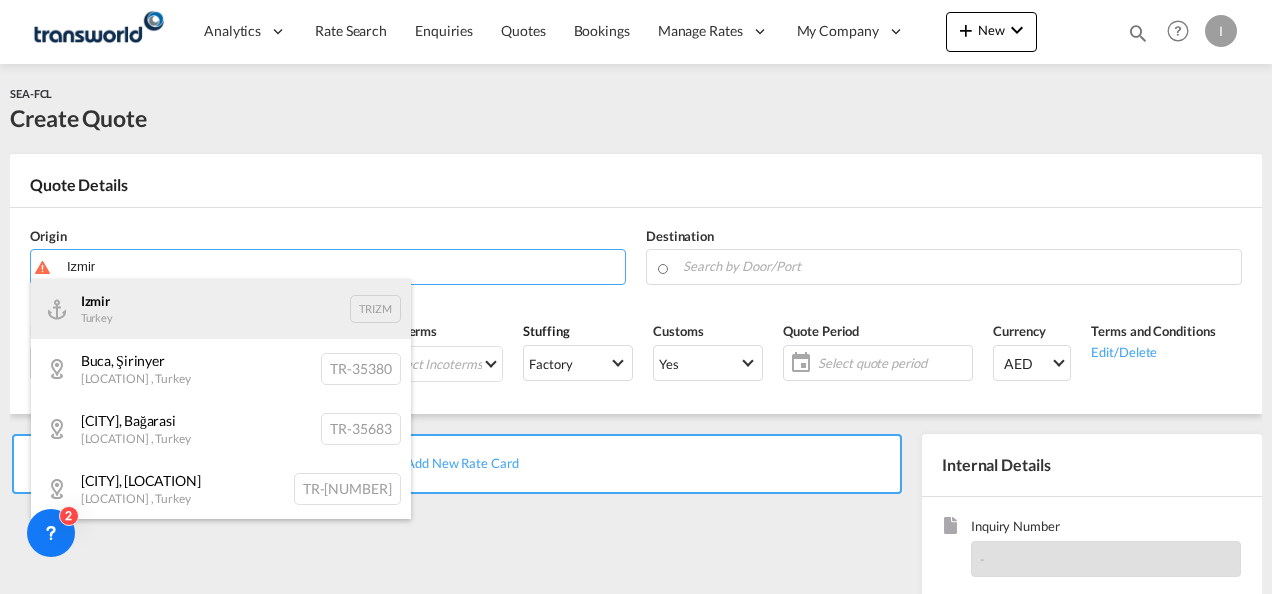 click on "[CITY] [COUNTRY]
[CITY]" at bounding box center [221, 309] 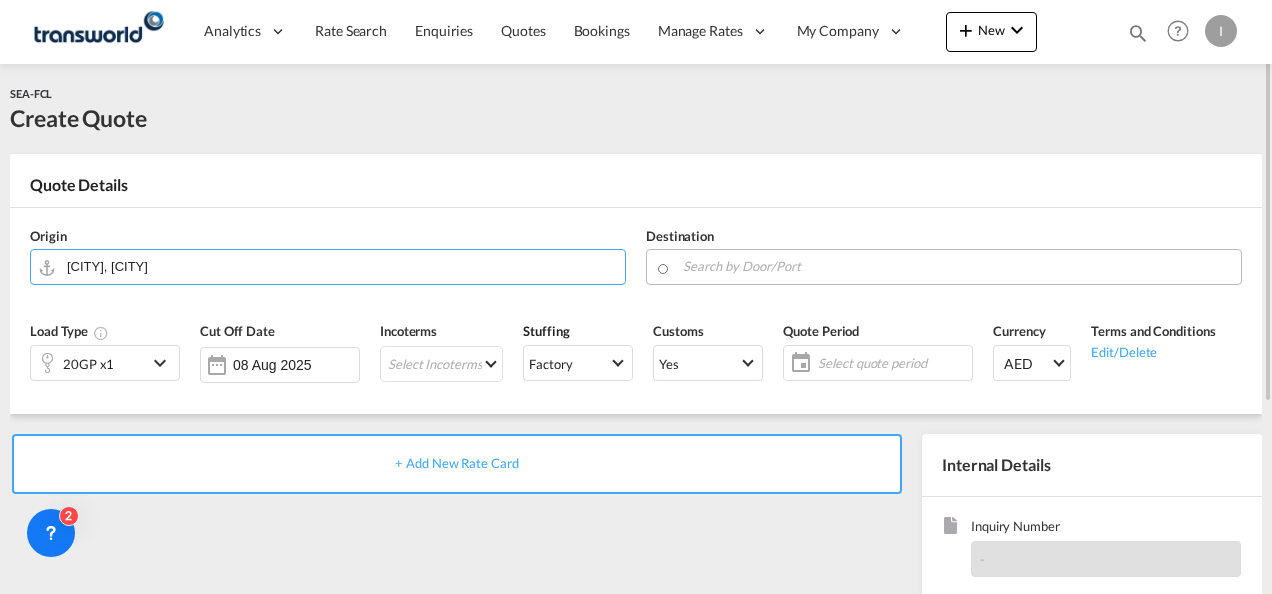 click at bounding box center (957, 266) 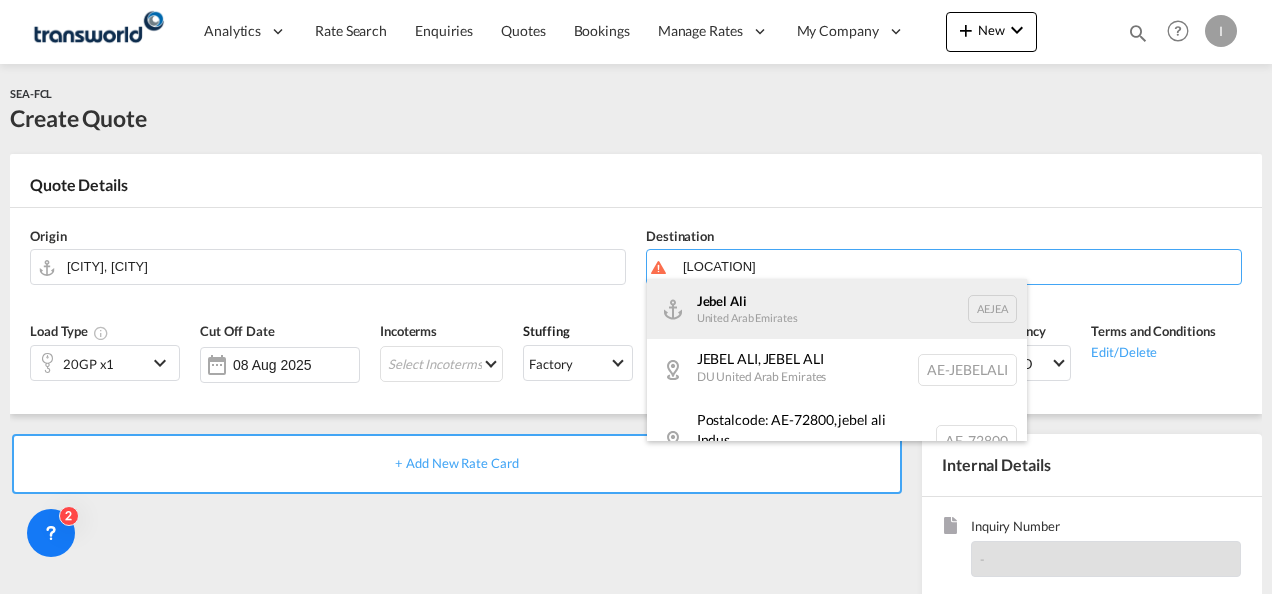 click on "[LOCATION]
[COUNTRY]
[COUNTRY_CODE]" at bounding box center [837, 309] 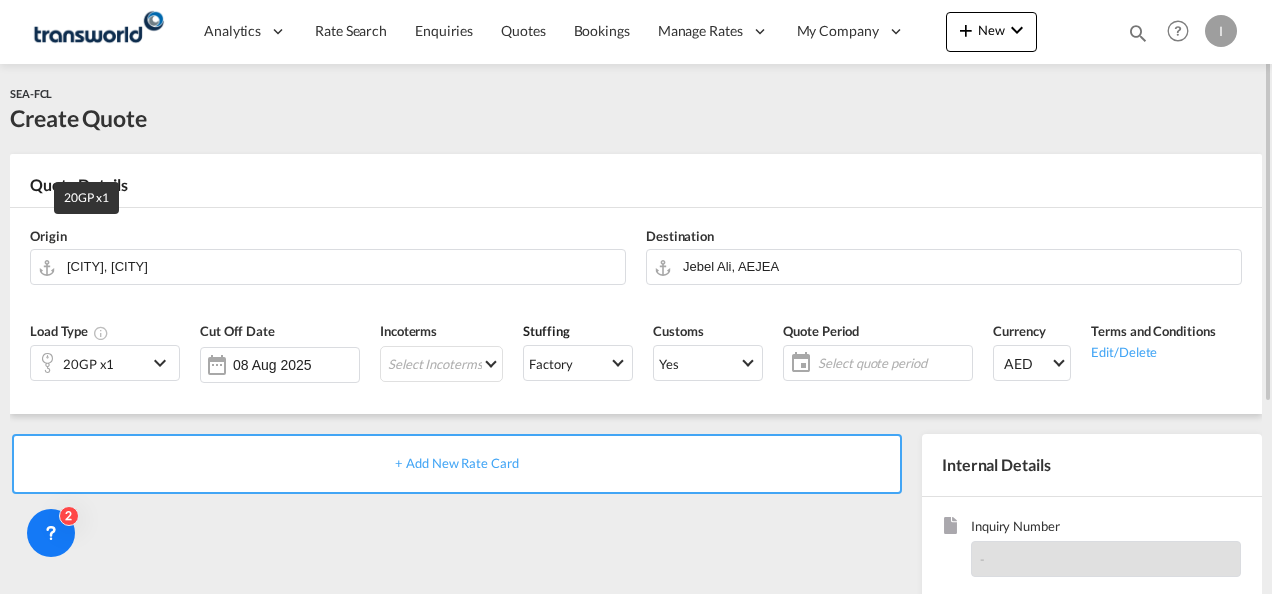click on "20GP x1" at bounding box center (88, 364) 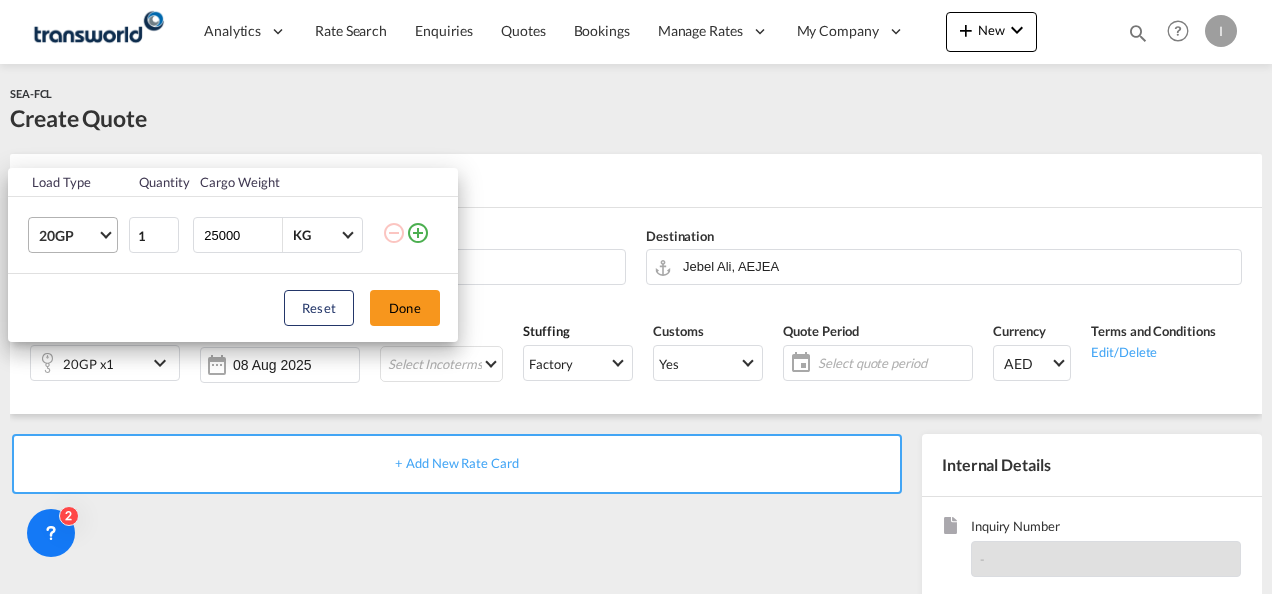 click at bounding box center [105, 233] 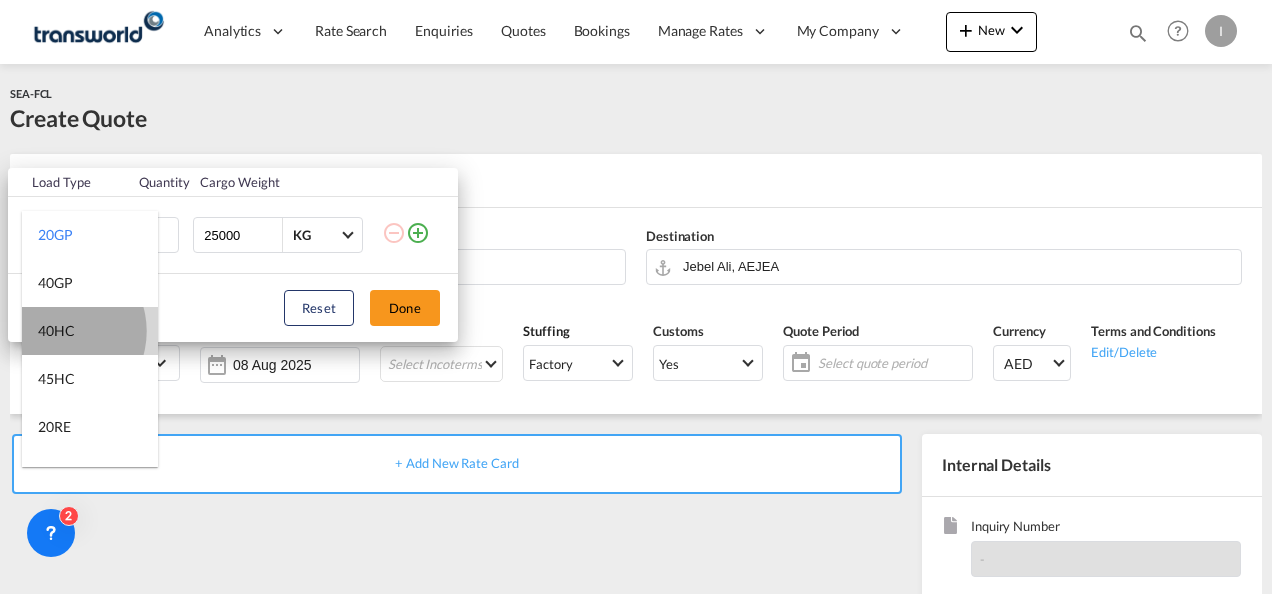 click on "40HC" at bounding box center [56, 331] 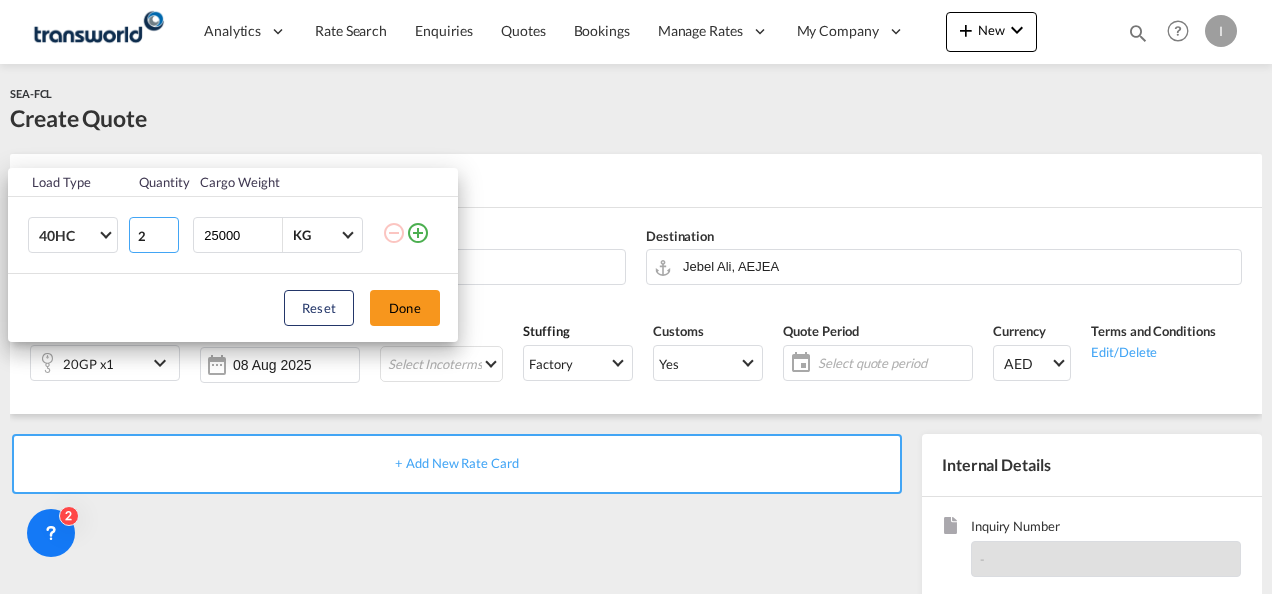 type on "2" 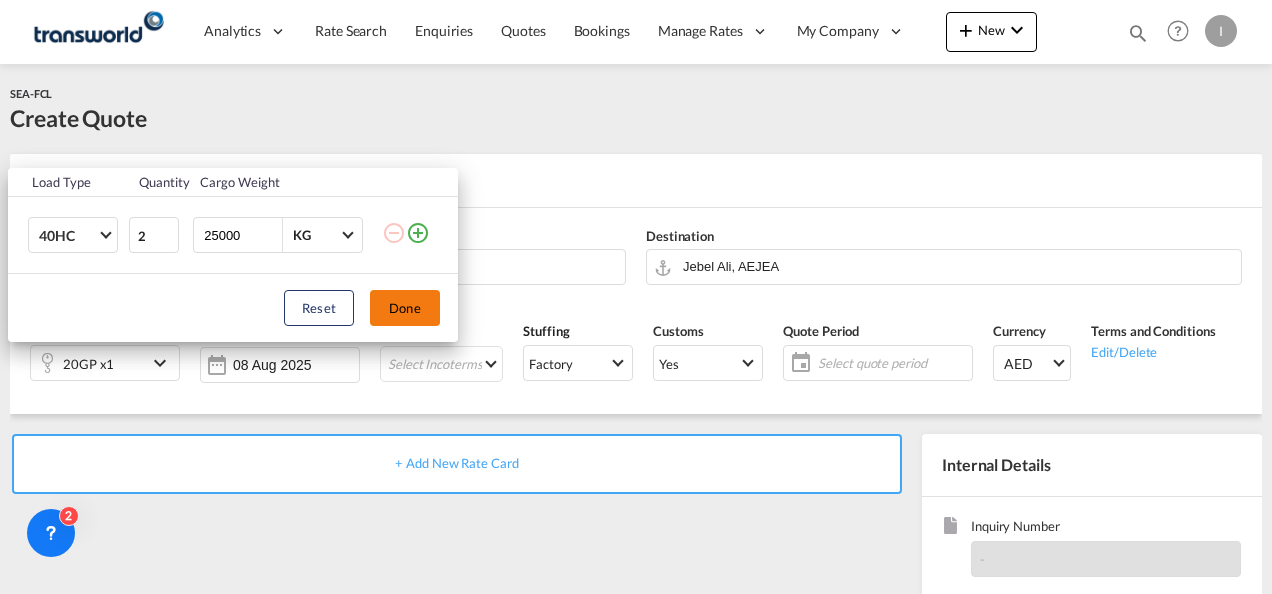 click on "Done" at bounding box center (405, 308) 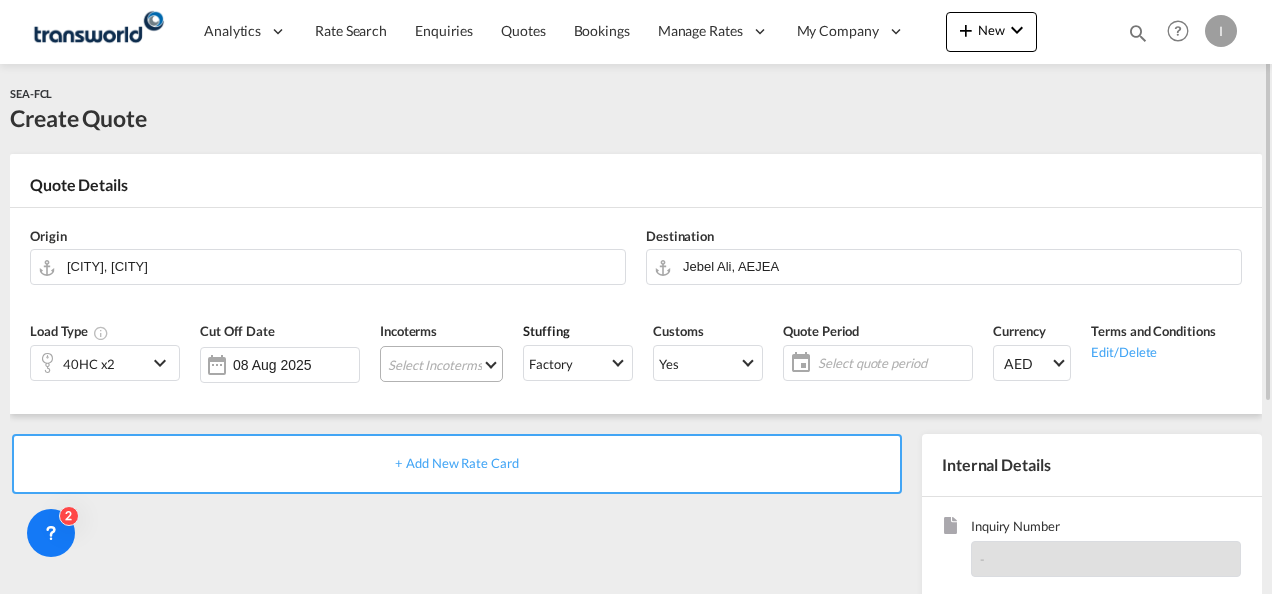 click on "Select Incoterms
CFR - export
Cost and Freight DDP - export
Delivery Duty Paid EXW - export
Ex Works CIP - import
Carriage and Insurance Paid to FAS - import
Free Alongside Ship FOB - export
Free on Board CIF - import
Cost,Insurance and Freight CPT - export
Carrier Paid to DPU - import
Delivery at Place Unloaded DPU - export
Delivery at Place Unloaded EXW - import
Ex Works FOB - import
Free on Board DAP - import
Delivered at Place DAP - export
Delivered at Place CIP - export
Carriage and Insurance Paid to FCA - export
Free Carrier CIF - export
Cost,Insurance and Freight CFR - import
Cost and Freight FCA - import
Free Carrier FAS - export
Free Alongside Ship CPT - import
Carrier Paid to" at bounding box center [441, 364] 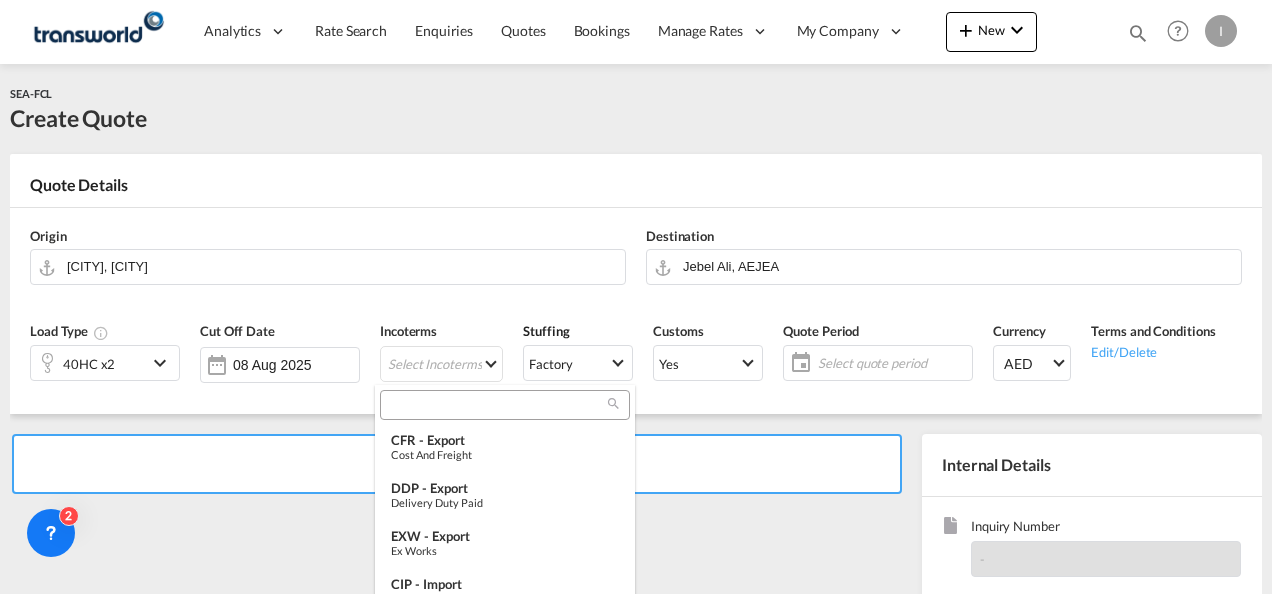 click at bounding box center [505, 405] 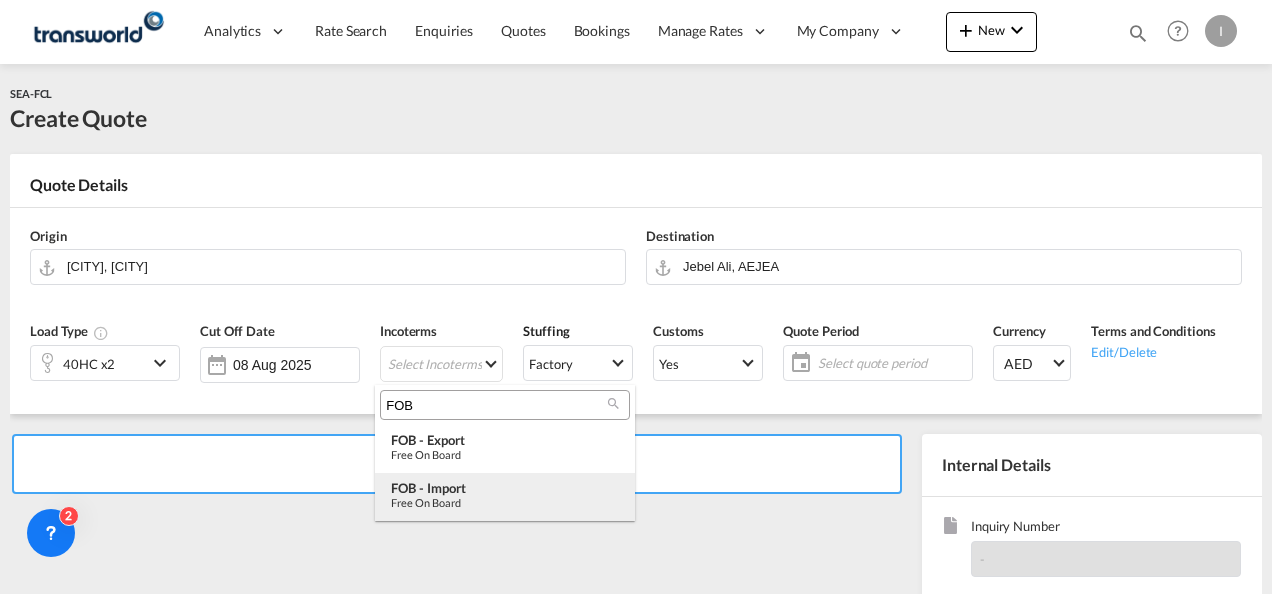 type on "FOB" 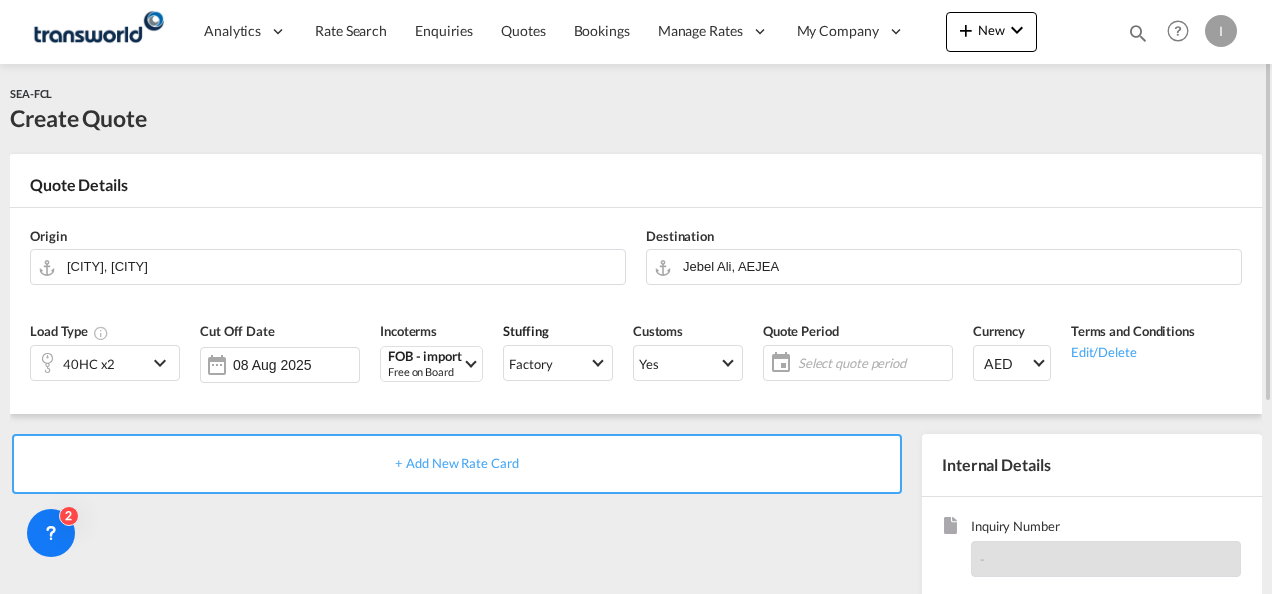 click on "Select quote period" 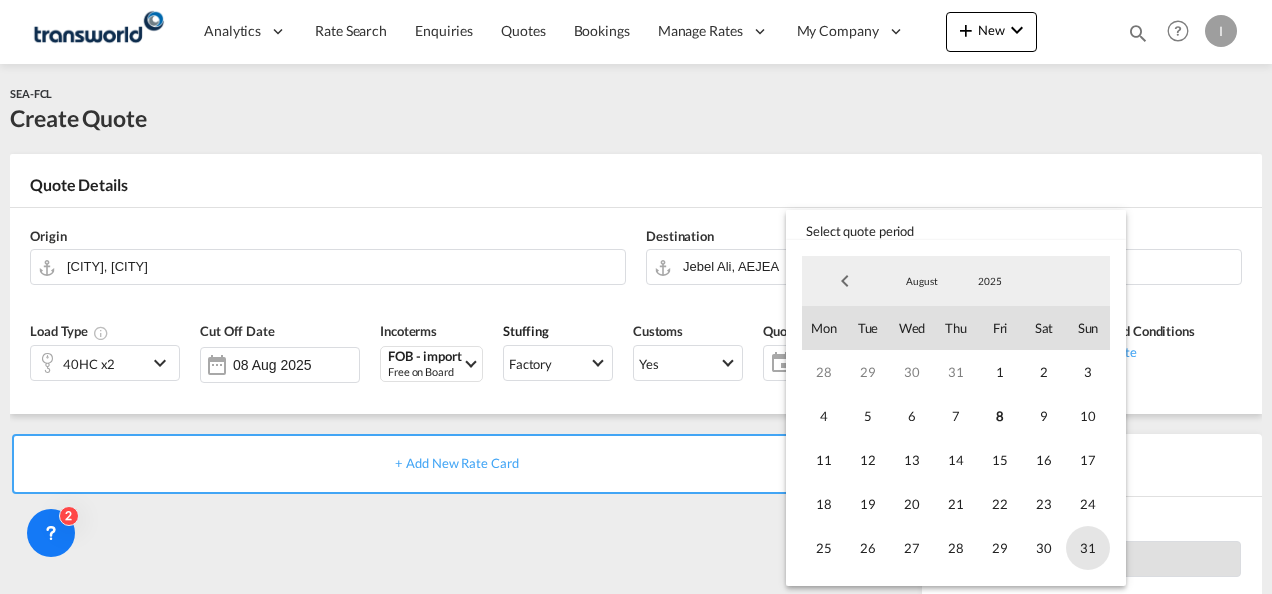 click on "31" at bounding box center (1088, 548) 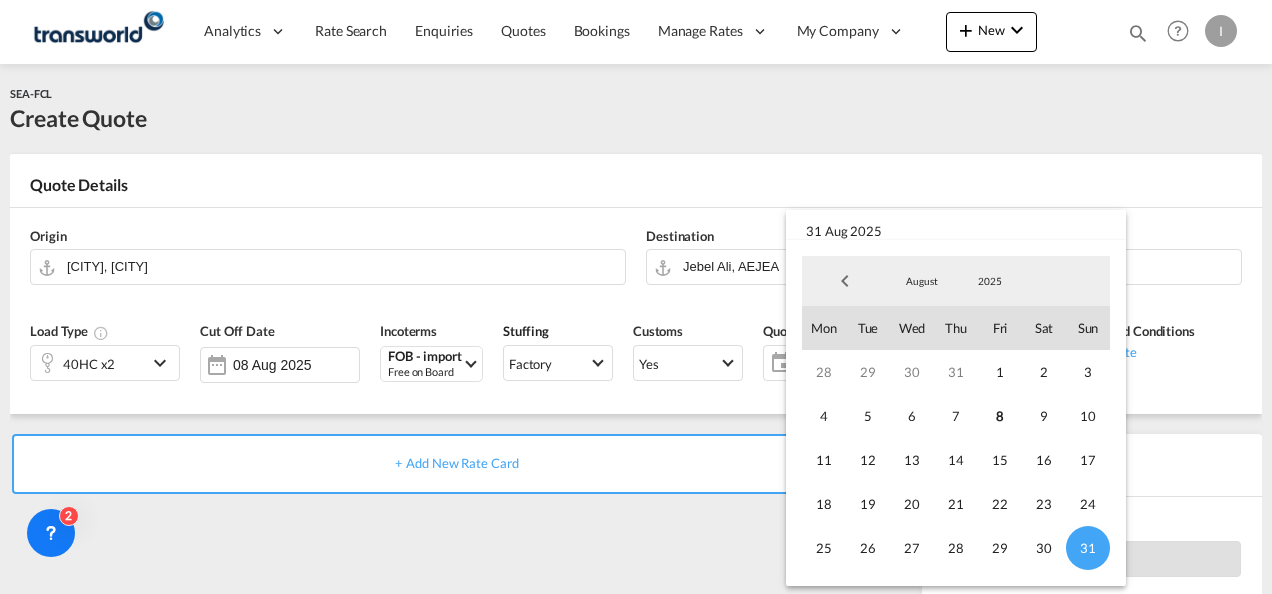 click at bounding box center (636, 297) 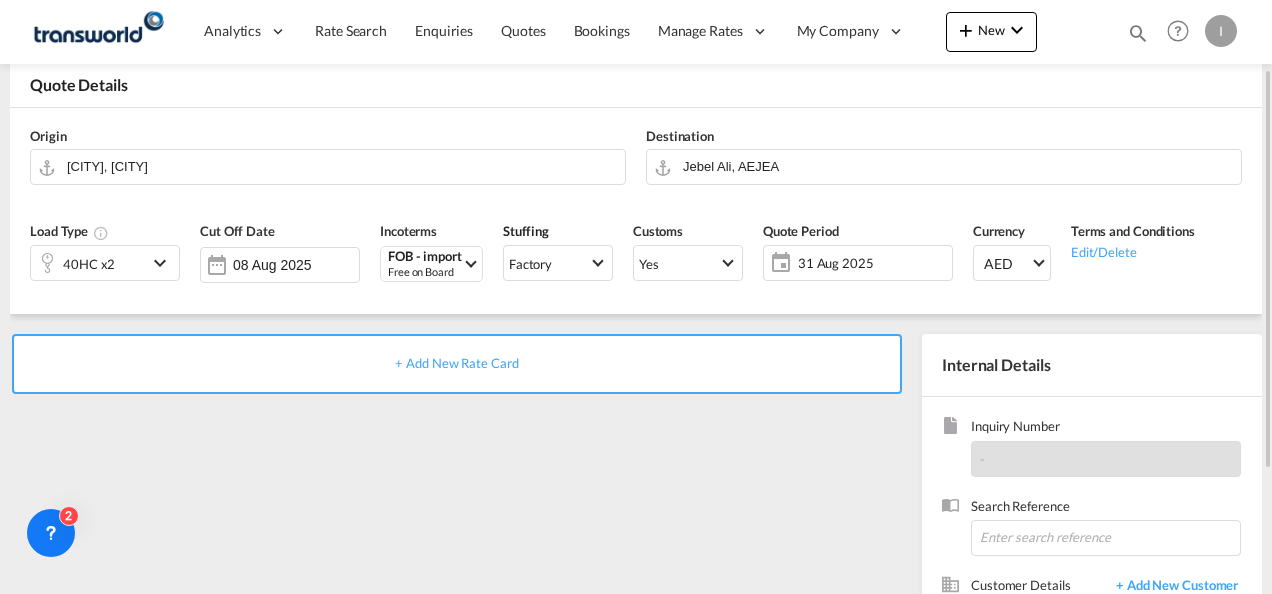 scroll, scrollTop: 200, scrollLeft: 0, axis: vertical 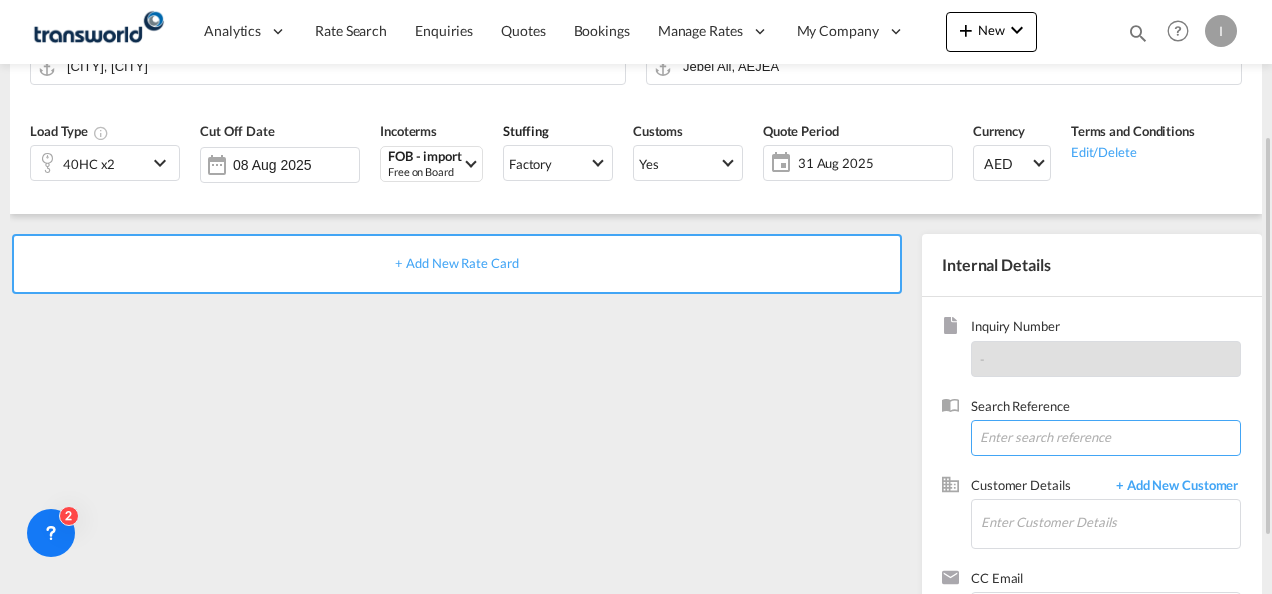 click at bounding box center [1106, 438] 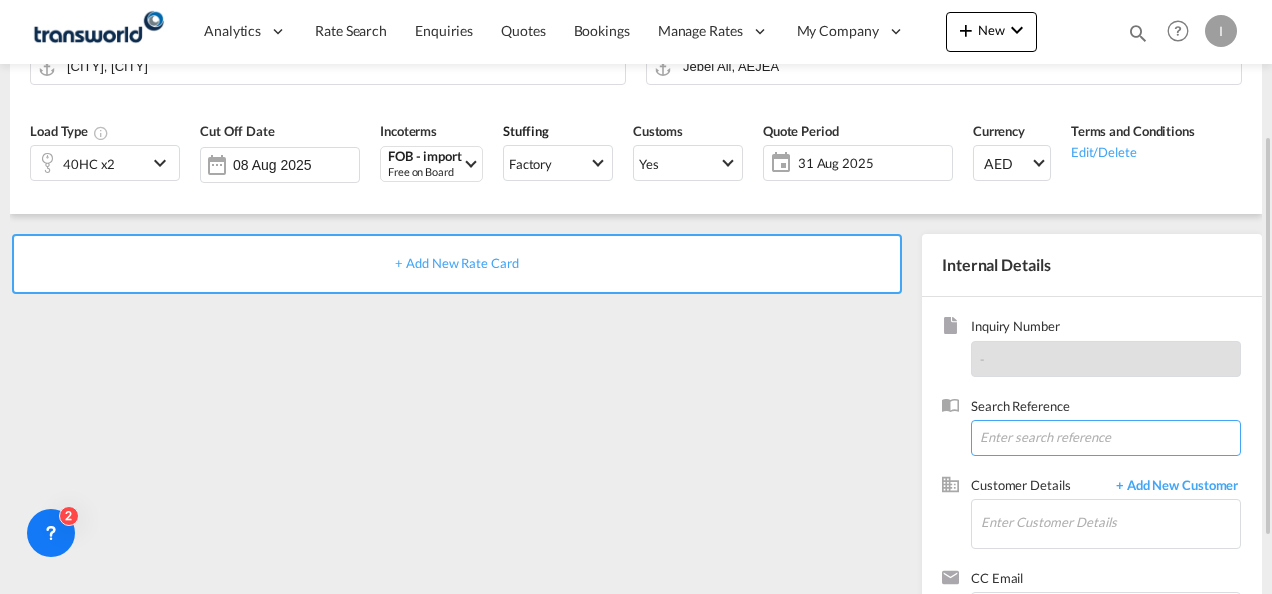 paste on "[DOCUMENT_ID]" 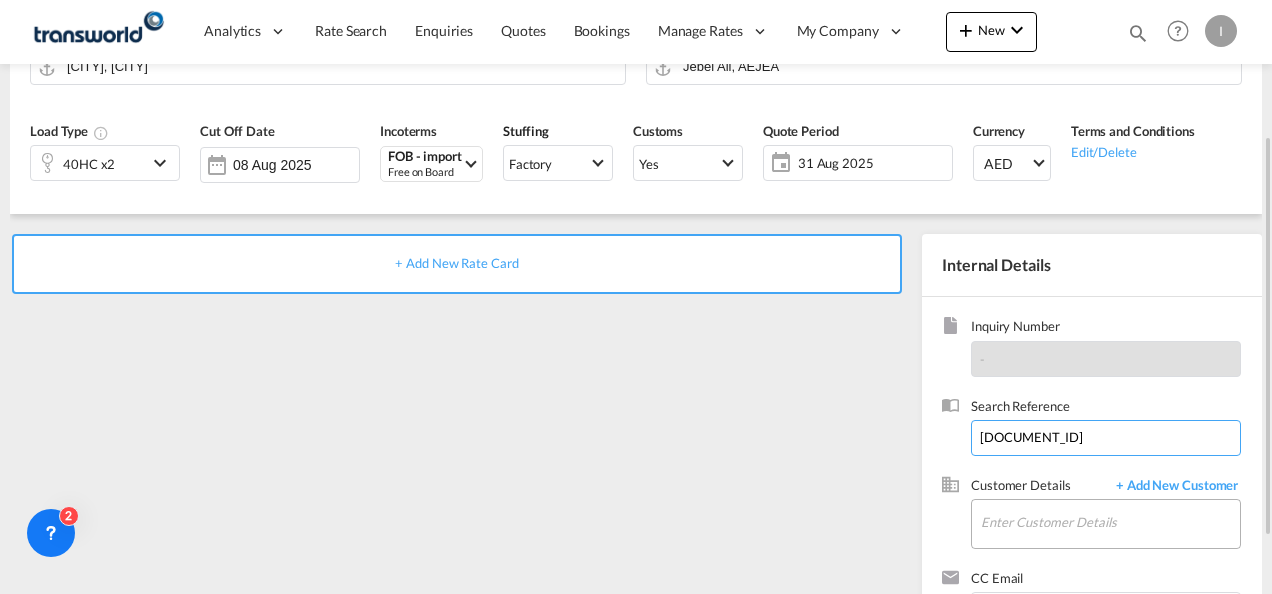 type on "[DOCUMENT_ID]" 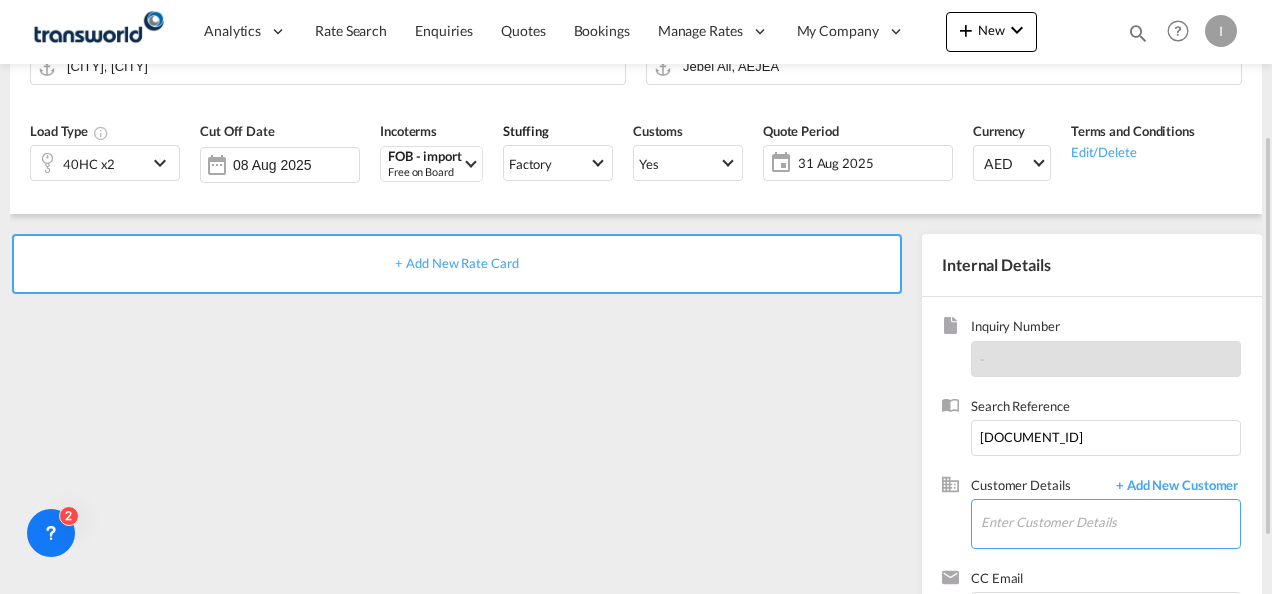 click on "Enter Customer Details" at bounding box center (1110, 522) 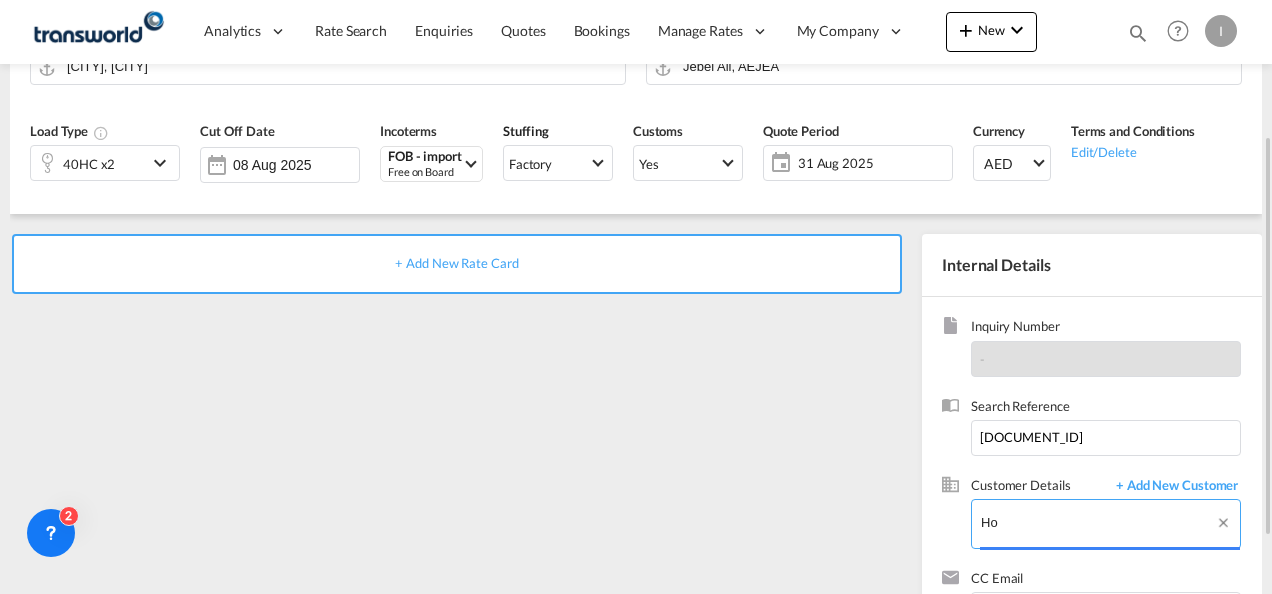 type on "H" 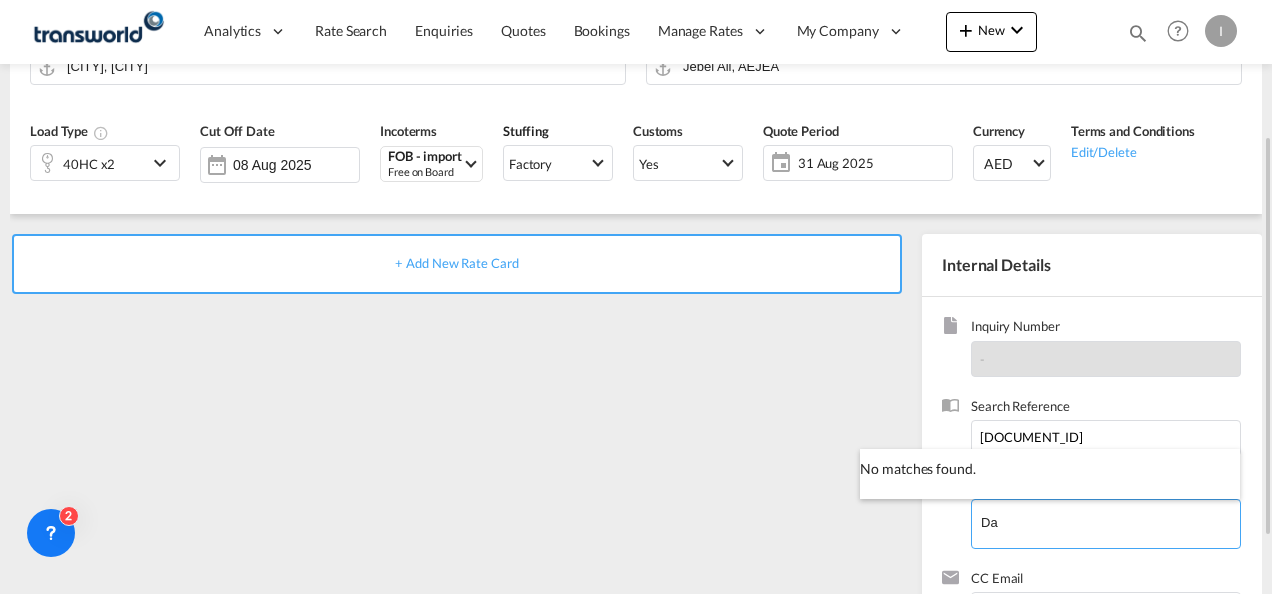 type on "D" 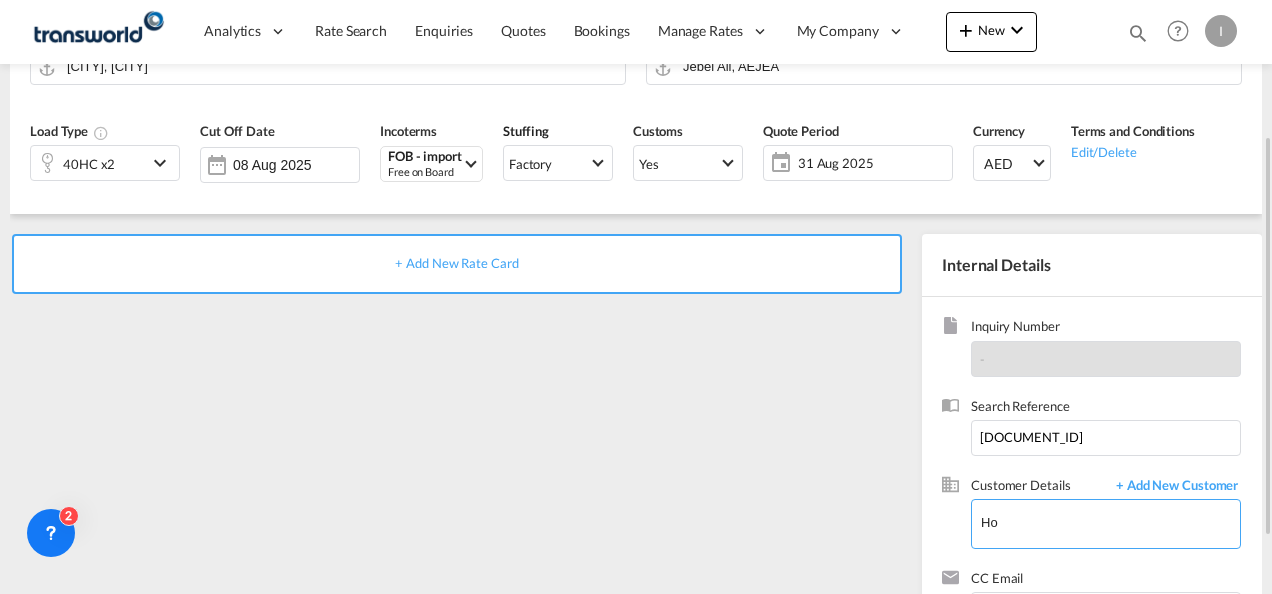 type on "H" 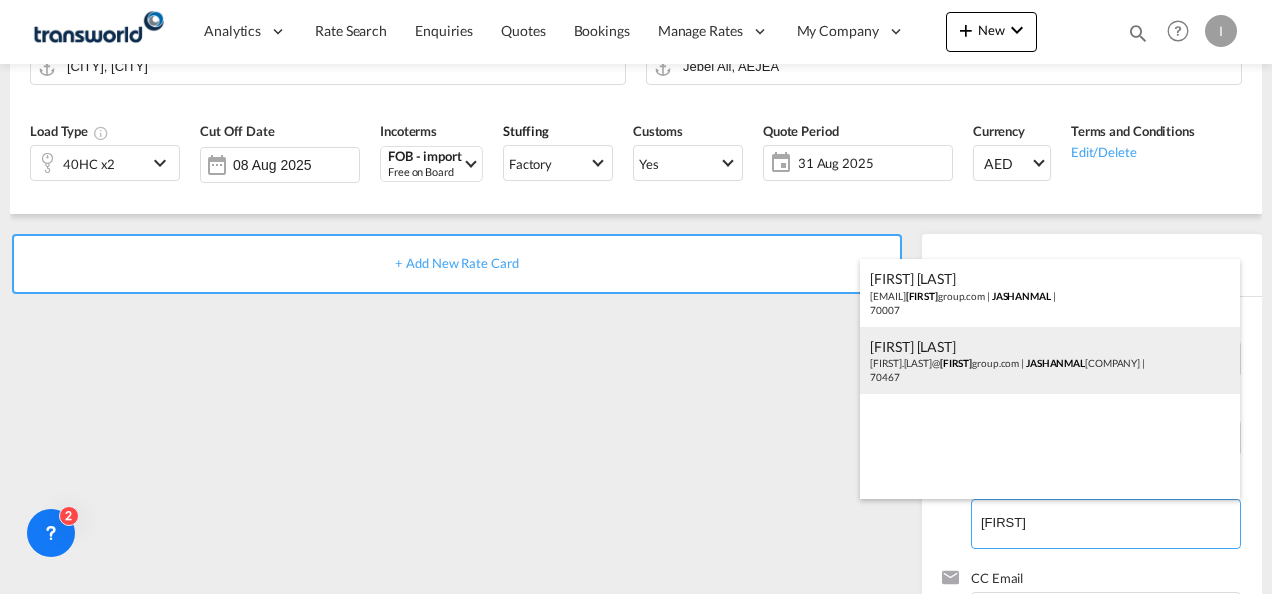 click on "[FIRST] [LAST] [EMAIL]    |    [COMPANY_NAME]
|      [NUMBER]" at bounding box center [1050, 361] 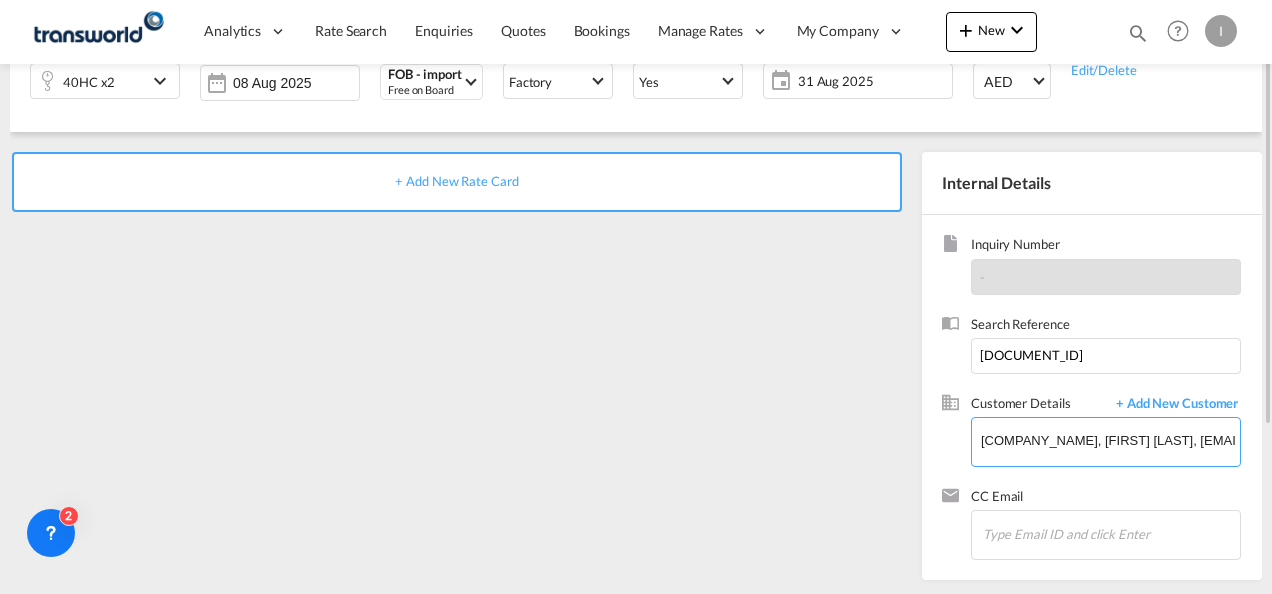 scroll, scrollTop: 82, scrollLeft: 0, axis: vertical 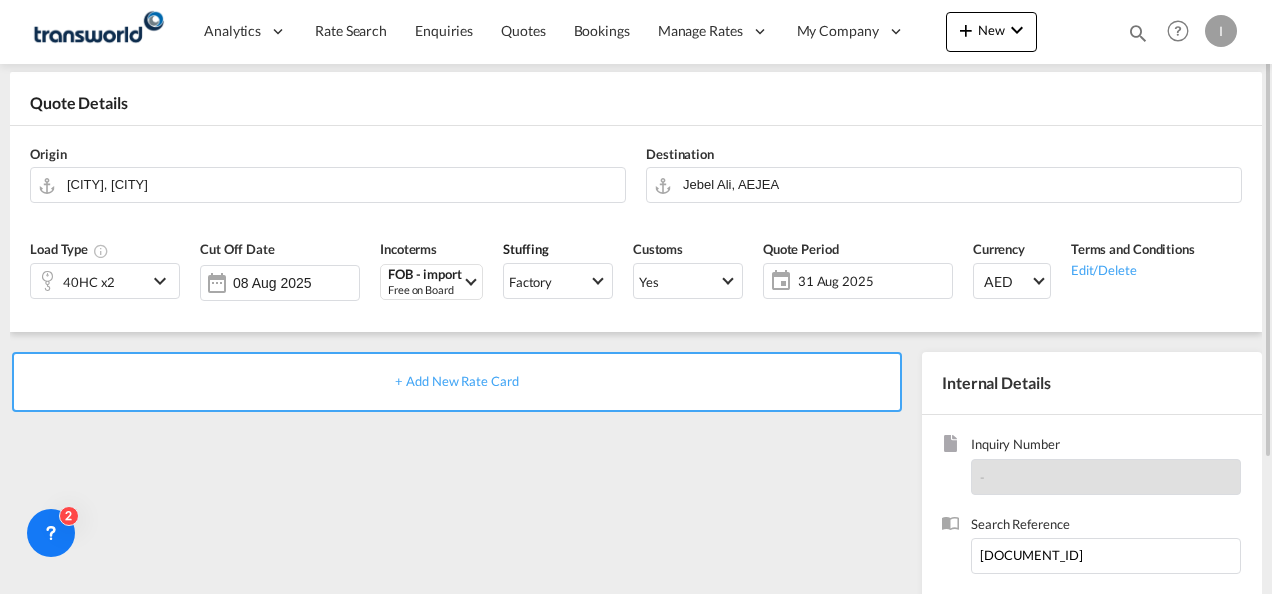 click on "+ Add New Rate Card" at bounding box center (456, 381) 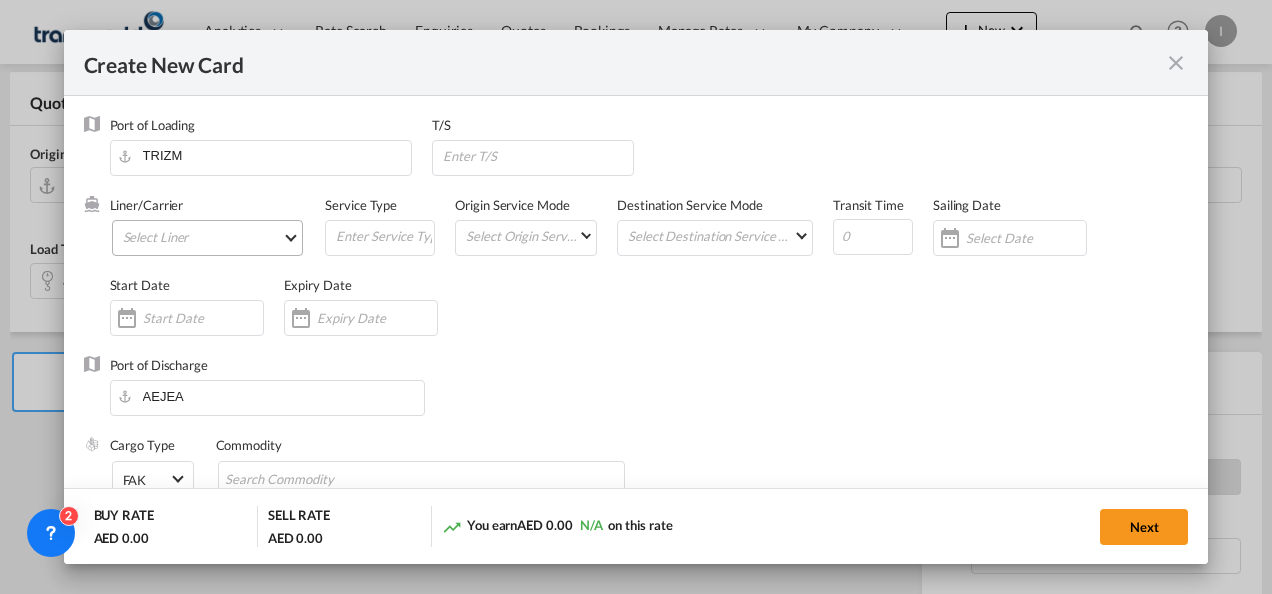 type on "Basic Ocean Freight" 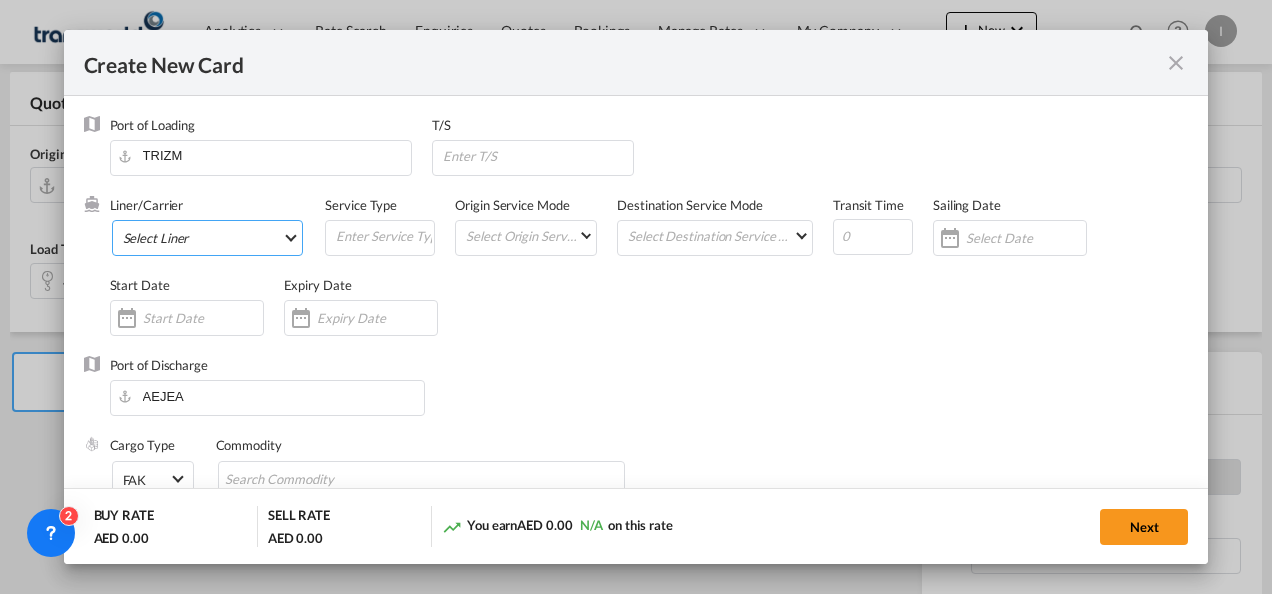 click on "Select Liner   2HM LOGISTICS D.O.O 2HM LOGISTICS D.O.O. / TDWC-CAPODISTRI 2HM LOGISTICS D.O.O. / TDWC-KOPER 2HM LOGISTICS KFT / TDWC-ANKARANSKA 3A INTERNATIONAL LOGISTICS JOINT STOCK COMPANY / T 3P LOGISTICS / TDWC - LONDON A & G INTERNATIONAL CARGO (THAILAND)  / TDWC-BANGK A A X L GLOBAL SHIPPING LINES L.L.C / TDWC-DUBAI A AND G INTERNATIONAL CARGO / TDWC-BANGKOK A J WORLDWIDE SERVICES INC / TDWC-SADDLE BRO A K ENTERPRISES / TDWC-MUMBAI A.J WORLDWIDE SERVICES LTD / TDWC-WESTDRAYTO AA AND S SHIPPING LLC / TDWC-DUBAI AA&S SHIPPING LLC / TDWC-DUBAI AAA CHINA LIMITED / TDWC-SHENZHEN AAHIL SHIPPING L.L.C / TDWC-DUBAI AAS FREIGHT EUROPE GMBH / TDWC-GERMANY AASHIANA COMMERCIAL FZE / TDWC-DUBAI AAXL GLOBAL SHIPPING LINES LLC ABBAS YOUSUF / TDWC-DUBAI ABBAS YOUSUF TRADING LLC / TDWC-DUBAI ABC EUROPEAN AIR AND SEA CARGO DISTRI / TDWC-BEOGR ABDA CARGO SERVICES DMCC / TDWC-DUBAI ABDUL MUHSEN SHIPPING LLC ABDUL MUHSEN SHIPPING LLC / TDWC-DUBAI ABRAO SHIPPING / TDWC-DUBAI ABRECO FREIGHT LLC / TDWC-DUBAI" at bounding box center (208, 238) 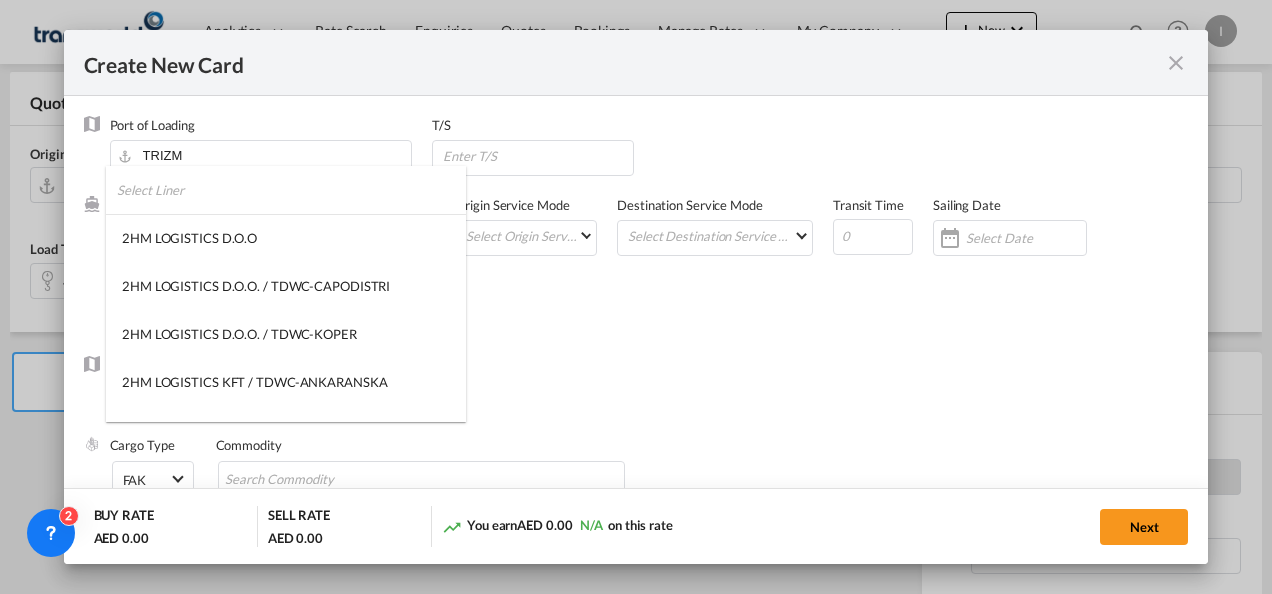 click at bounding box center (291, 190) 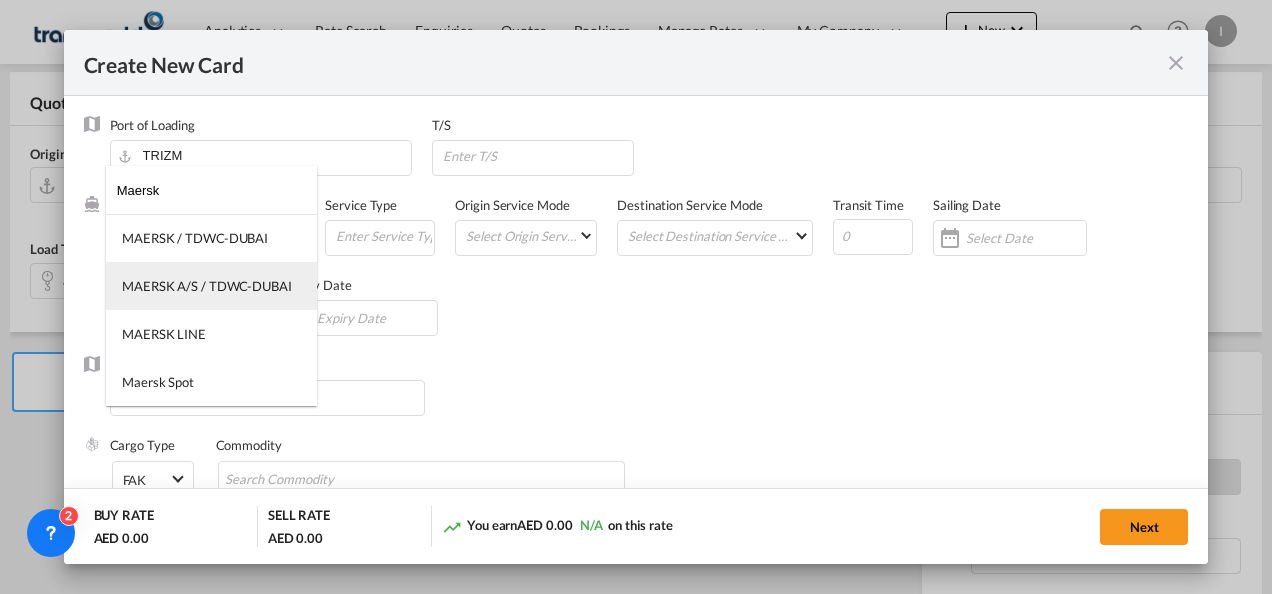 type on "Maersk" 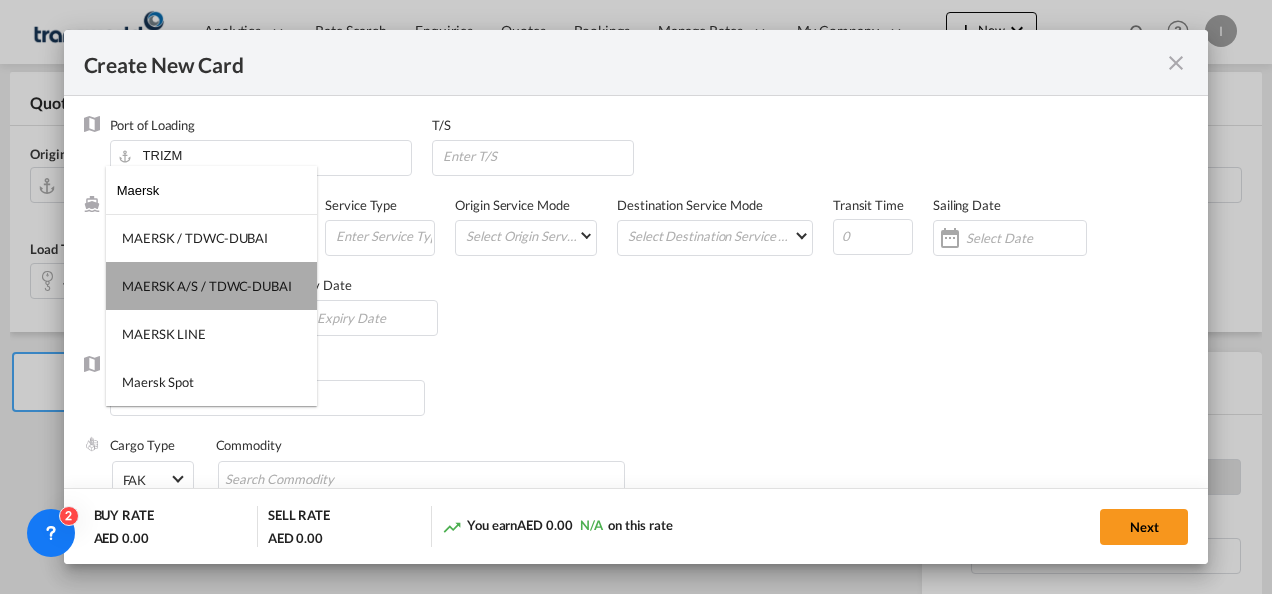 click on "MAERSK A/S / TDWC-DUBAI" at bounding box center [207, 286] 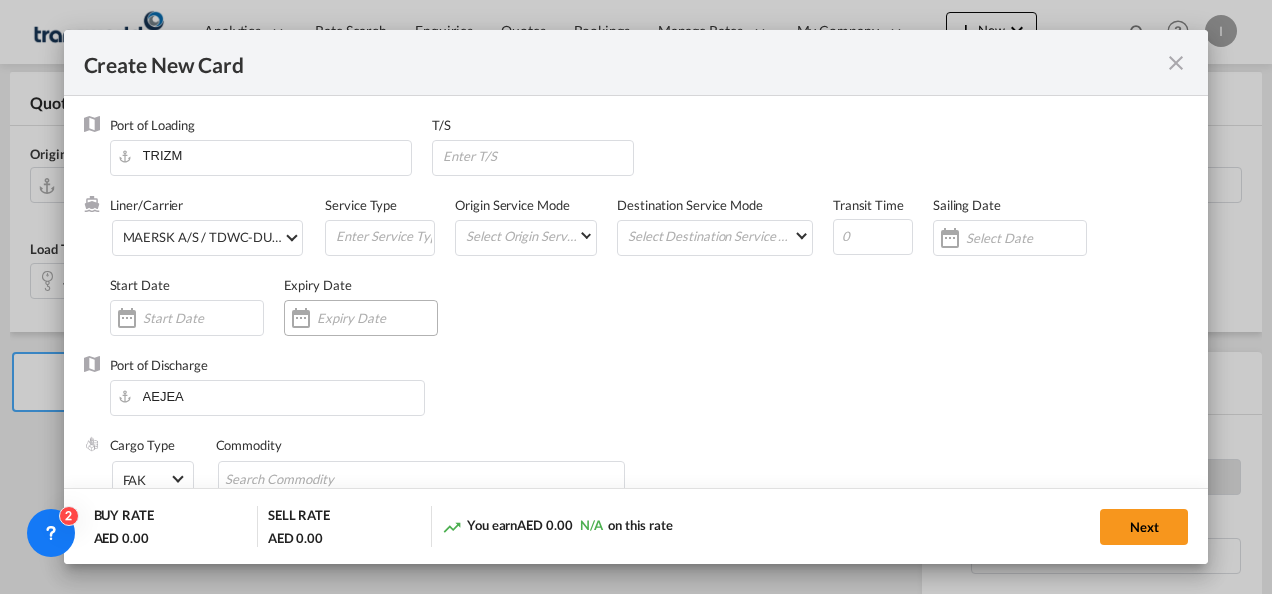 click at bounding box center [377, 318] 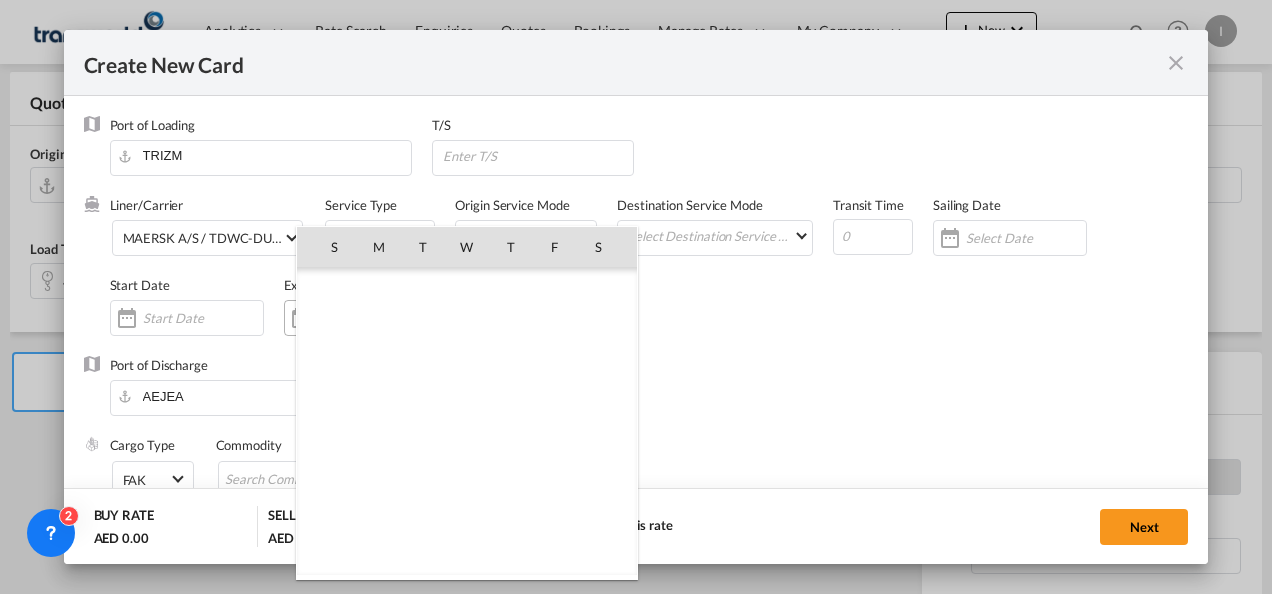 scroll, scrollTop: 462955, scrollLeft: 0, axis: vertical 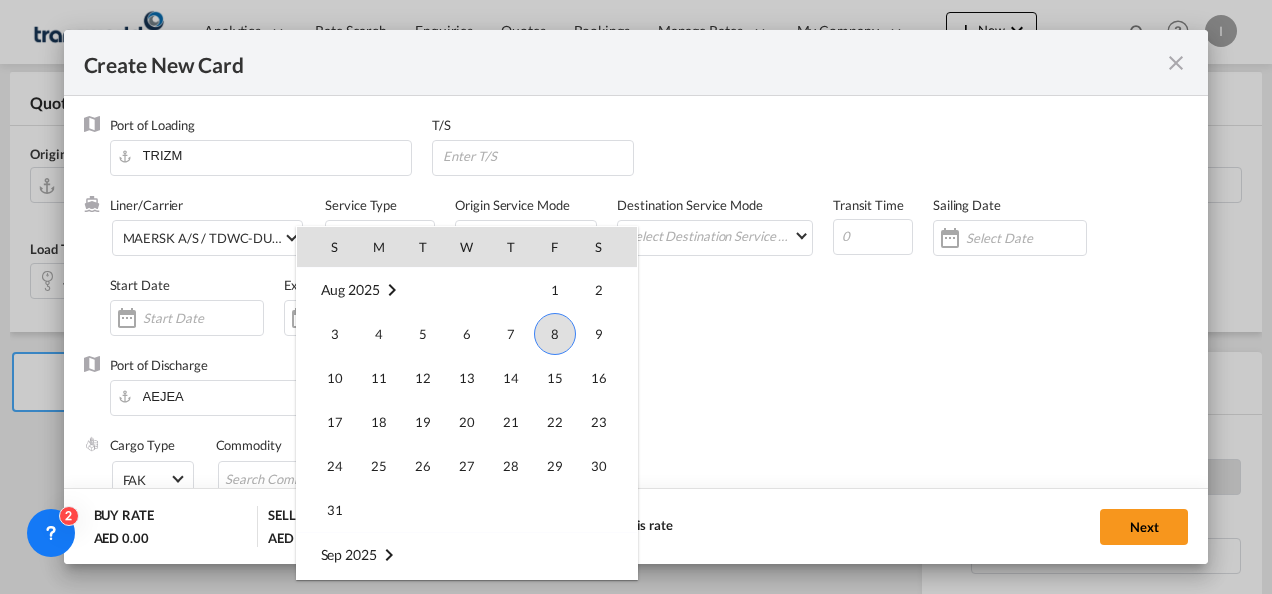 click on "31" at bounding box center (327, 510) 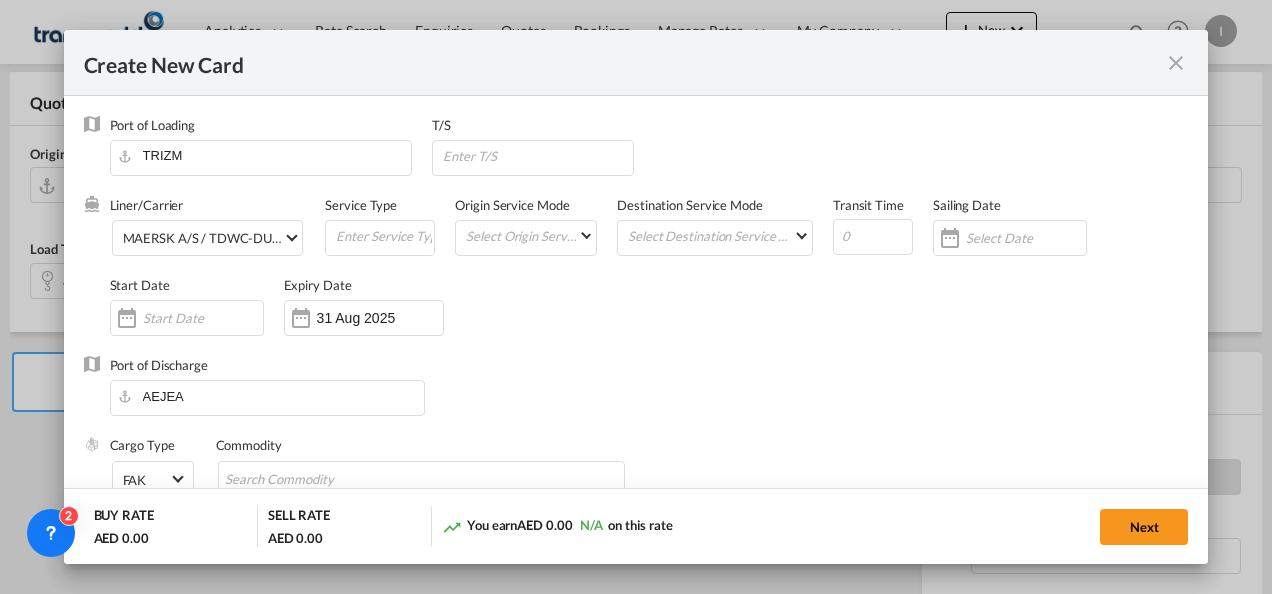 click on "BUY RATE
AED 0.00 SELL RATE
AED 0.00 You earn
AED 0.00
N/A  on this rate Next" 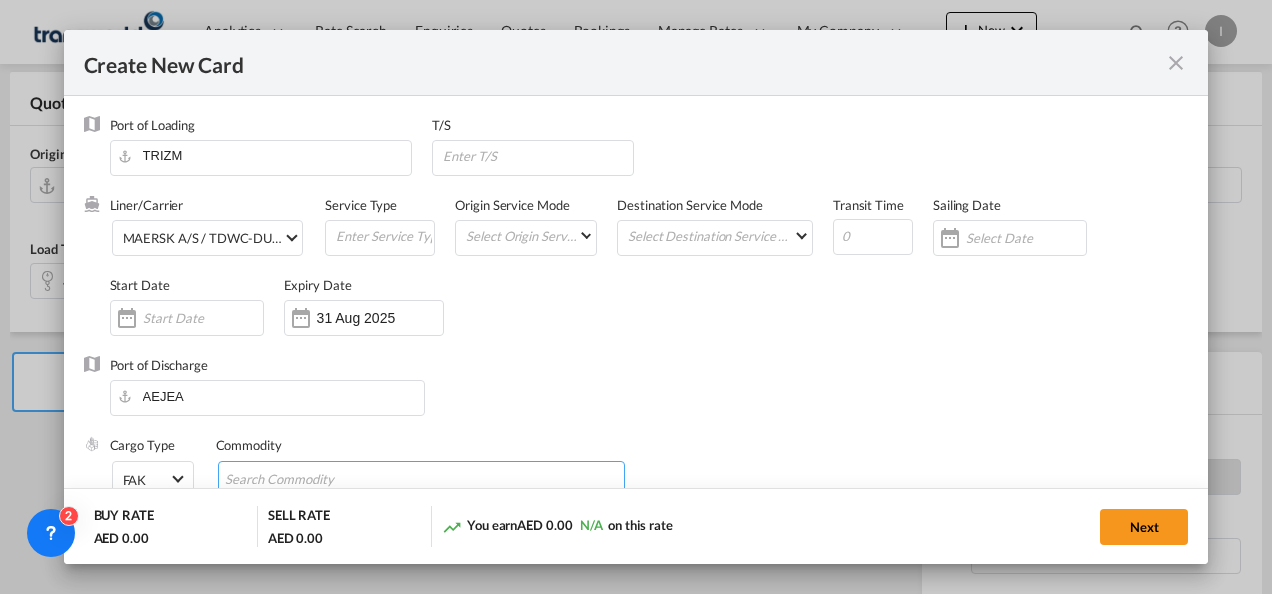 click at bounding box center [316, 480] 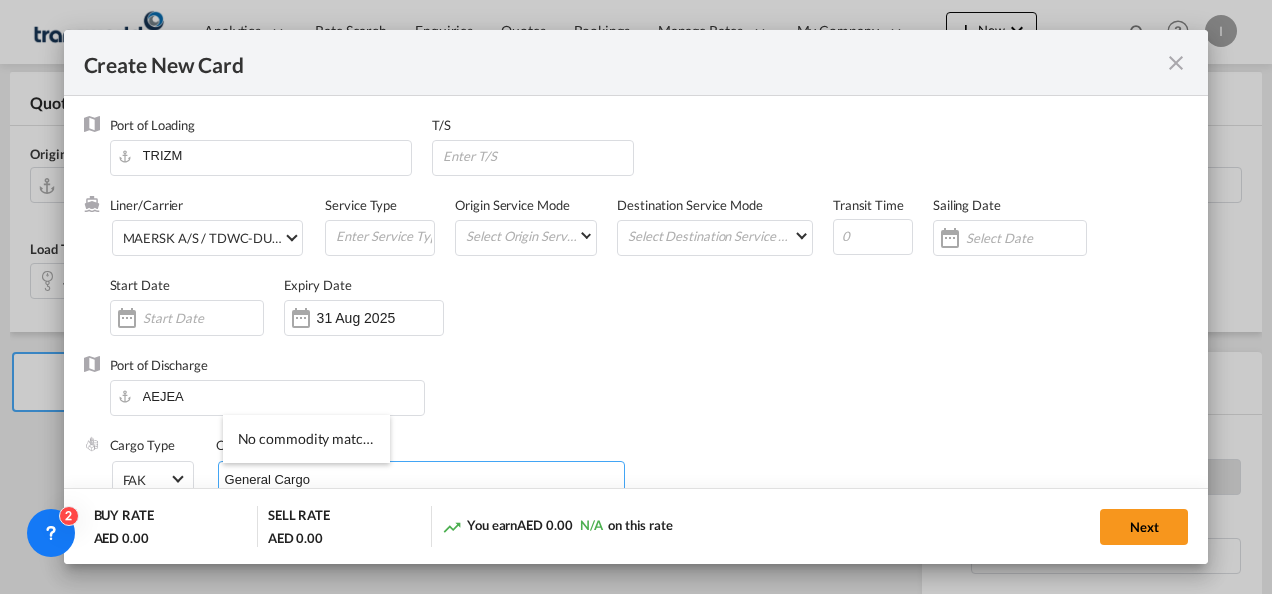 type on "General Cargo" 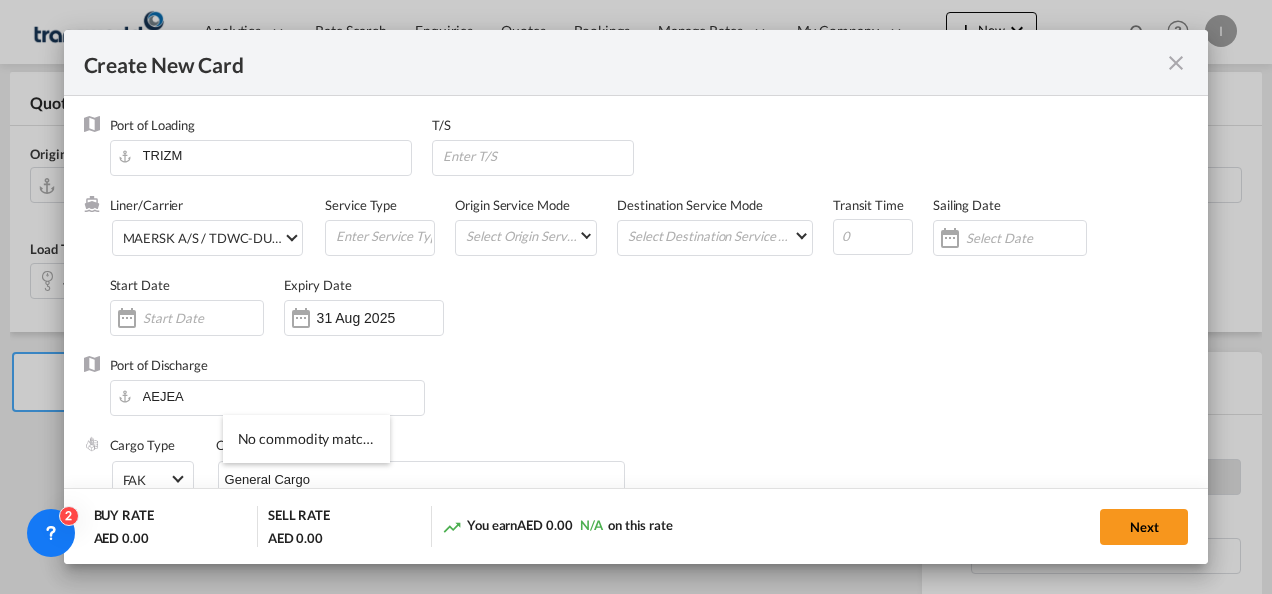 click on "Liner/Carrier [CARRIER_NAME] / [CARRIER_CODE]
Service Type Origin Service Mode
Select Origin Service Mode SD CY
Destination Service Mode Select Destination Service Mode SD CY Transit Time Sailing Date
Start Date
Expiry Date
[DATE]" at bounding box center (649, 276) 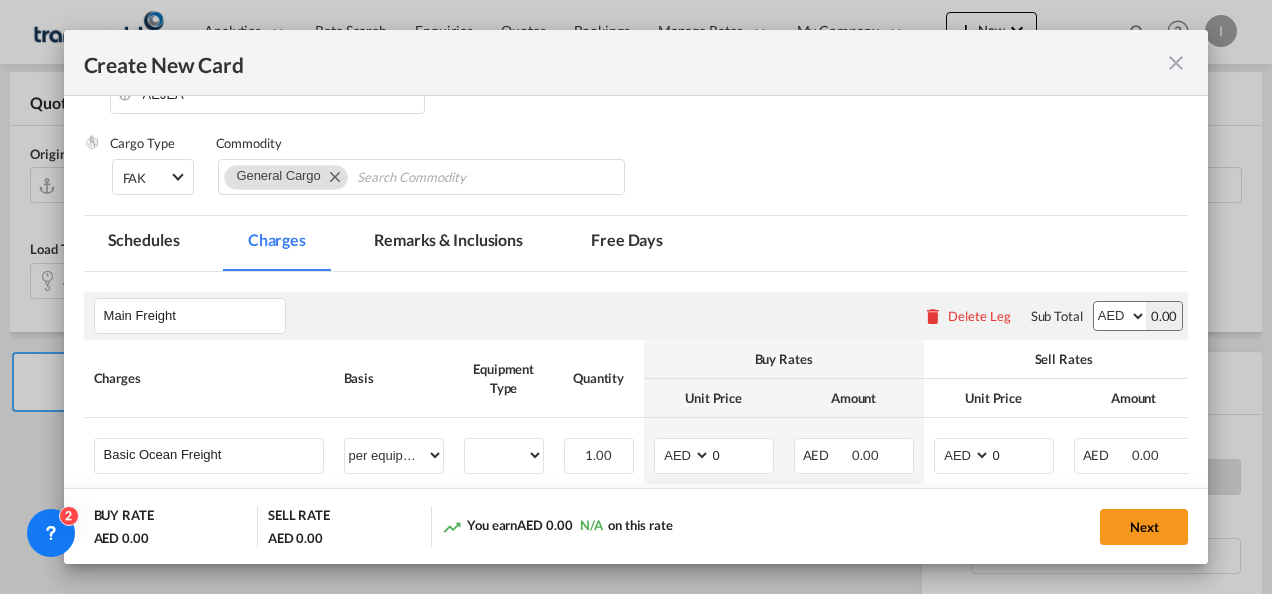 scroll, scrollTop: 400, scrollLeft: 0, axis: vertical 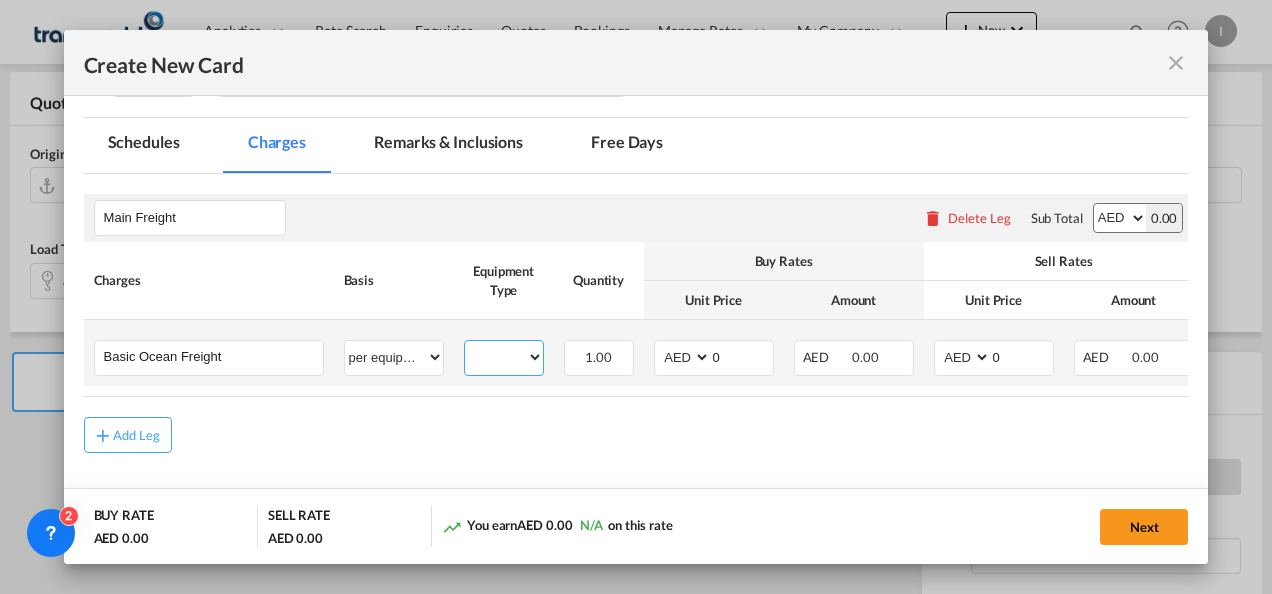 click on "40HC" at bounding box center (504, 357) 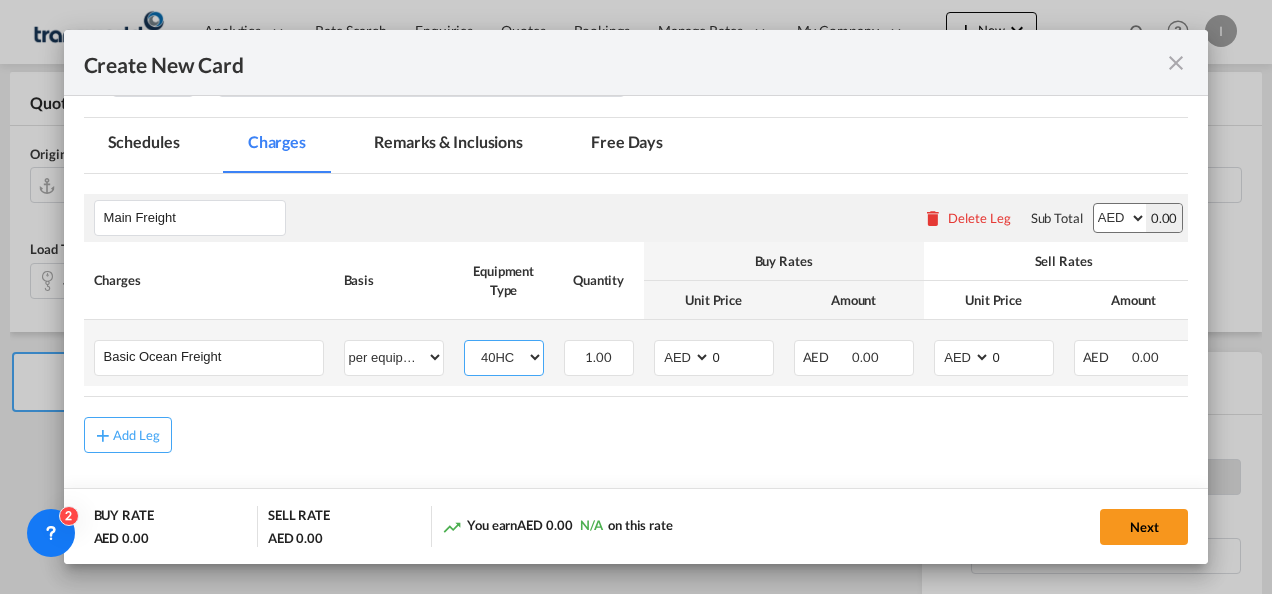 click on "40HC" at bounding box center [504, 357] 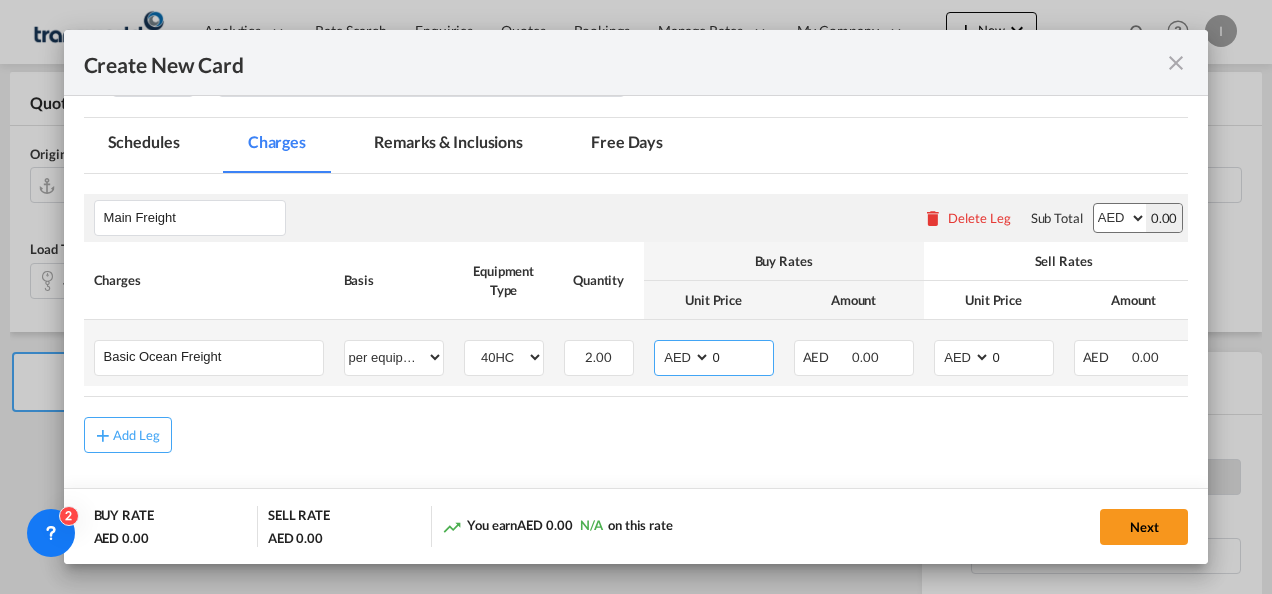 click on "AED AFN ALL AMD ANG AOA ARS AUD AWG AZN BAM BBD BDT BGN BHD BIF BMD BND BOB BRL BSD BTN BWP BYN BZD CAD CDF CHF CLP CNY COP CRC CUC CUP CVE CZK DJF DKK DOP DZD EGP ERN ETB EUR FJD FKP FOK GBP GEL GGP GHS GIP GMD GNF GTQ GYD HKD HNL HRK HTG HUF IDR ILS IMP INR IQD IRR ISK JMD JOD JPY KES KGS KHR KID KMF KRW KWD KYD KZT LAK LBP LKR LRD LSL LYD MAD MDL MGA MKD MMK MNT MOP MRU MUR MVR MWK MXN MYR MZN NAD NGN NIO NOK NPR NZD OMR PAB PEN PGK PHP PKR PLN PYG QAR RON RSD RUB RWF SAR SBD SCR SDG SEK SGD SHP SLL SOS SRD SSP STN SYP SZL THB TJS TMT TND TOP TRY TTD TVD TWD TZS UAH UGX USD UYU UZS VES VND VUV WST XAF XCD XDR XOF XPF YER ZAR ZMW" at bounding box center [684, 357] 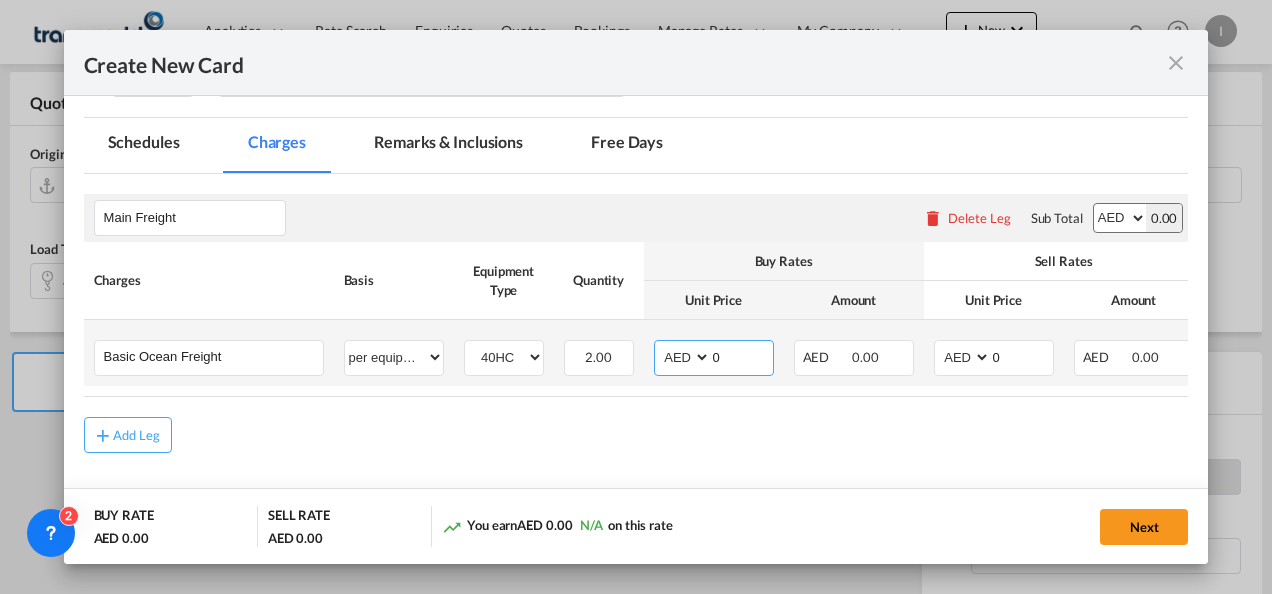 select on "string:USD" 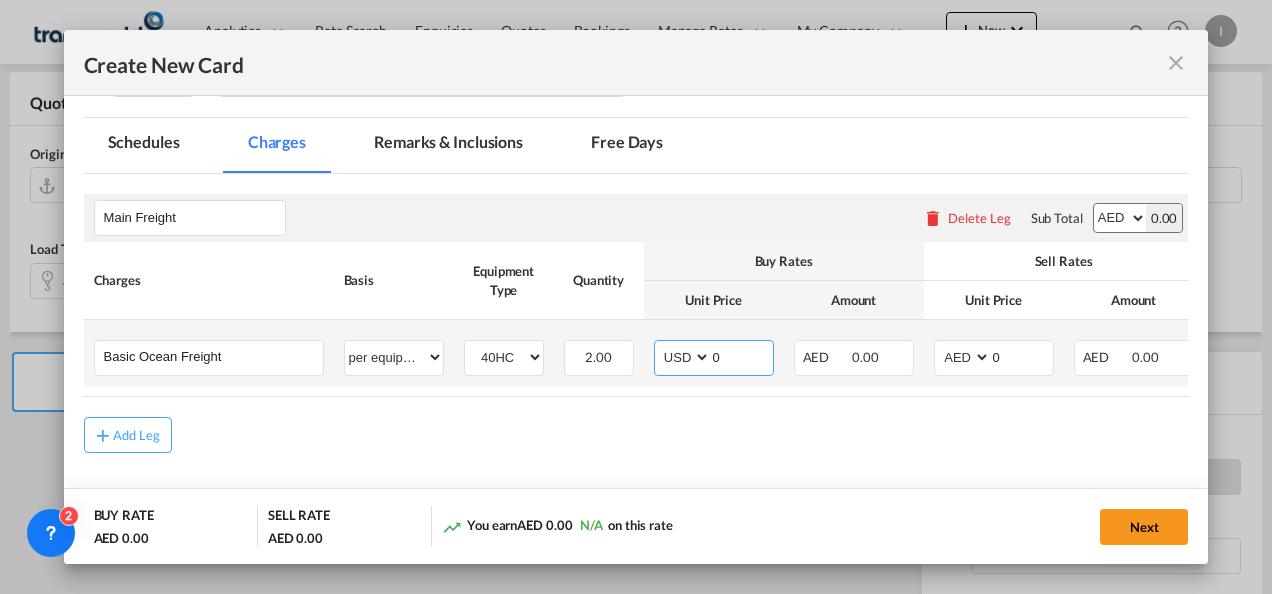 click on "AED AFN ALL AMD ANG AOA ARS AUD AWG AZN BAM BBD BDT BGN BHD BIF BMD BND BOB BRL BSD BTN BWP BYN BZD CAD CDF CHF CLP CNY COP CRC CUC CUP CVE CZK DJF DKK DOP DZD EGP ERN ETB EUR FJD FKP FOK GBP GEL GGP GHS GIP GMD GNF GTQ GYD HKD HNL HRK HTG HUF IDR ILS IMP INR IQD IRR ISK JMD JOD JPY KES KGS KHR KID KMF KRW KWD KYD KZT LAK LBP LKR LRD LSL LYD MAD MDL MGA MKD MMK MNT MOP MRU MUR MVR MWK MXN MYR MZN NAD NGN NIO NOK NPR NZD OMR PAB PEN PGK PHP PKR PLN PYG QAR RON RSD RUB RWF SAR SBD SCR SDG SEK SGD SHP SLL SOS SRD SSP STN SYP SZL THB TJS TMT TND TOP TRY TTD TVD TWD TZS UAH UGX USD UYU UZS VES VND VUV WST XAF XCD XDR XOF XPF YER ZAR ZMW" at bounding box center [684, 357] 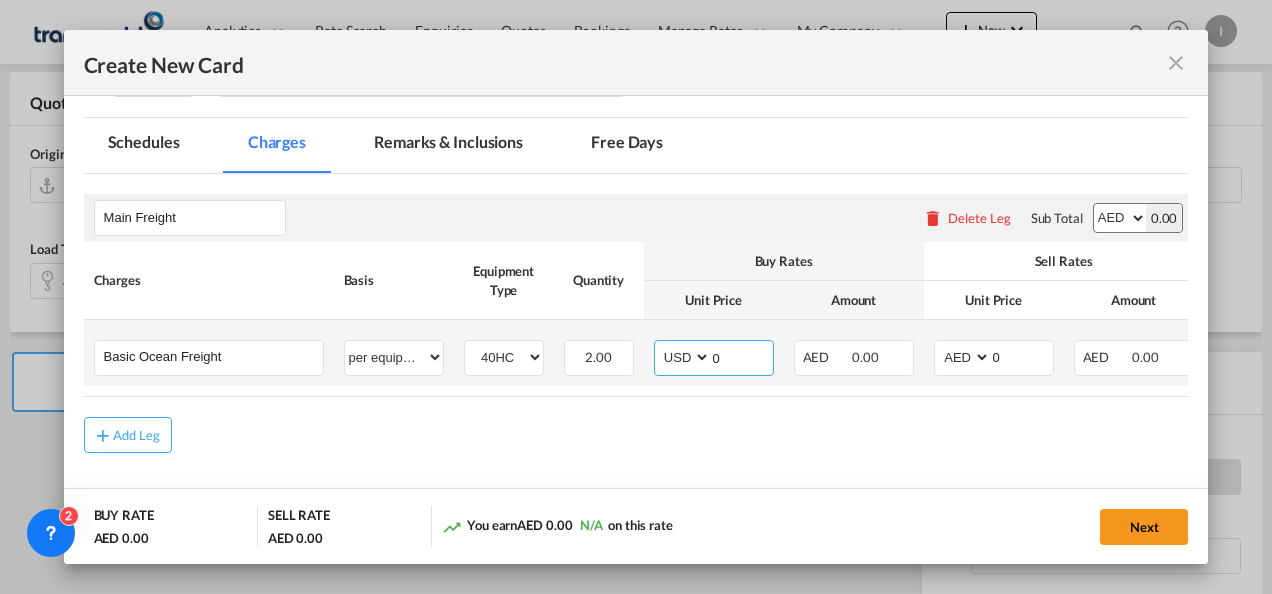 drag, startPoint x: 712, startPoint y: 360, endPoint x: 751, endPoint y: 351, distance: 40.024994 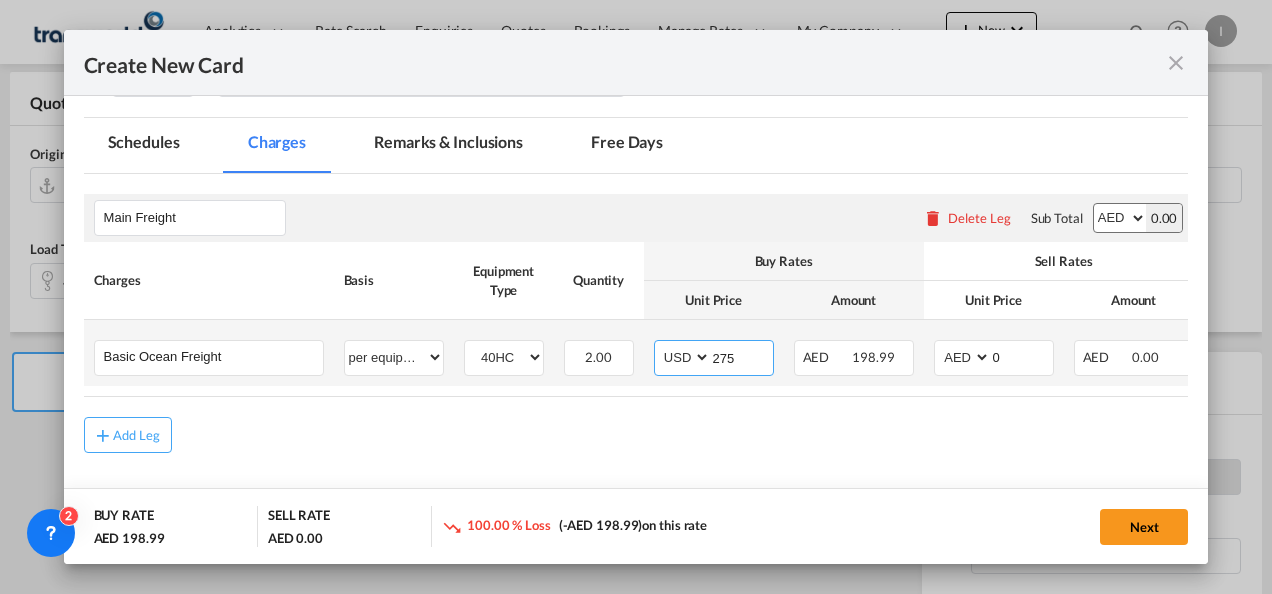 type on "275" 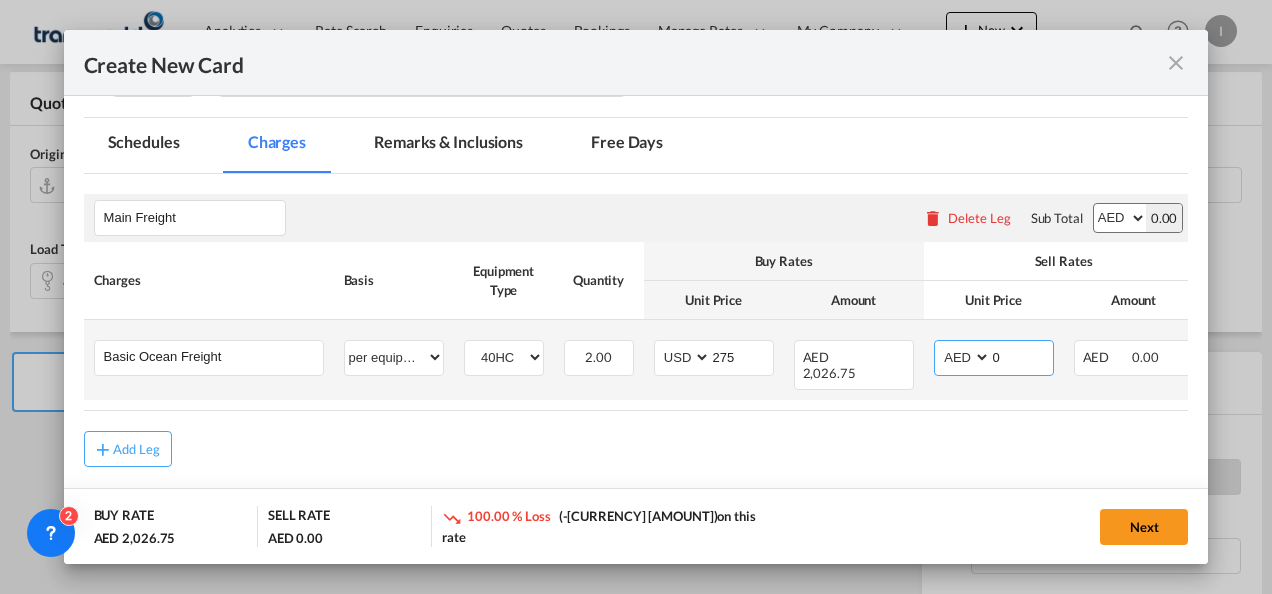 click on "AED AFN ALL AMD ANG AOA ARS AUD AWG AZN BAM BBD BDT BGN BHD BIF BMD BND BOB BRL BSD BTN BWP BYN BZD CAD CDF CHF CLP CNY COP CRC CUC CUP CVE CZK DJF DKK DOP DZD EGP ERN ETB EUR FJD FKP FOK GBP GEL GGP GHS GIP GMD GNF GTQ GYD HKD HNL HRK HTG HUF IDR ILS IMP INR IQD IRR ISK JMD JOD JPY KES KGS KHR KID KMF KRW KWD KYD KZT LAK LBP LKR LRD LSL LYD MAD MDL MGA MKD MMK MNT MOP MRU MUR MVR MWK MXN MYR MZN NAD NGN NIO NOK NPR NZD OMR PAB PEN PGK PHP PKR PLN PYG QAR RON RSD RUB RWF SAR SBD SCR SDG SEK SGD SHP SLL SOS SRD SSP STN SYP SZL THB TJS TMT TND TOP TRY TTD TVD TWD TZS UAH UGX USD UYU UZS VES VND VUV WST XAF XCD XDR XOF XPF YER ZAR ZMW" at bounding box center (964, 357) 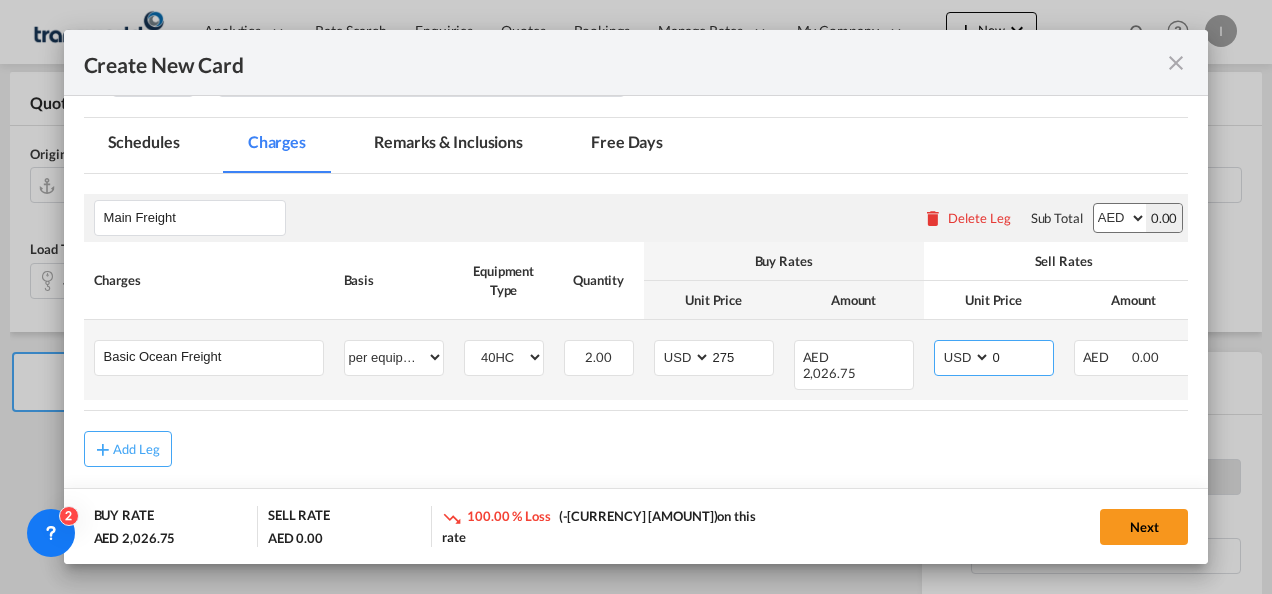 click on "AED AFN ALL AMD ANG AOA ARS AUD AWG AZN BAM BBD BDT BGN BHD BIF BMD BND BOB BRL BSD BTN BWP BYN BZD CAD CDF CHF CLP CNY COP CRC CUC CUP CVE CZK DJF DKK DOP DZD EGP ERN ETB EUR FJD FKP FOK GBP GEL GGP GHS GIP GMD GNF GTQ GYD HKD HNL HRK HTG HUF IDR ILS IMP INR IQD IRR ISK JMD JOD JPY KES KGS KHR KID KMF KRW KWD KYD KZT LAK LBP LKR LRD LSL LYD MAD MDL MGA MKD MMK MNT MOP MRU MUR MVR MWK MXN MYR MZN NAD NGN NIO NOK NPR NZD OMR PAB PEN PGK PHP PKR PLN PYG QAR RON RSD RUB RWF SAR SBD SCR SDG SEK SGD SHP SLL SOS SRD SSP STN SYP SZL THB TJS TMT TND TOP TRY TTD TVD TWD TZS UAH UGX USD UYU UZS VES VND VUV WST XAF XCD XDR XOF XPF YER ZAR ZMW" at bounding box center (964, 357) 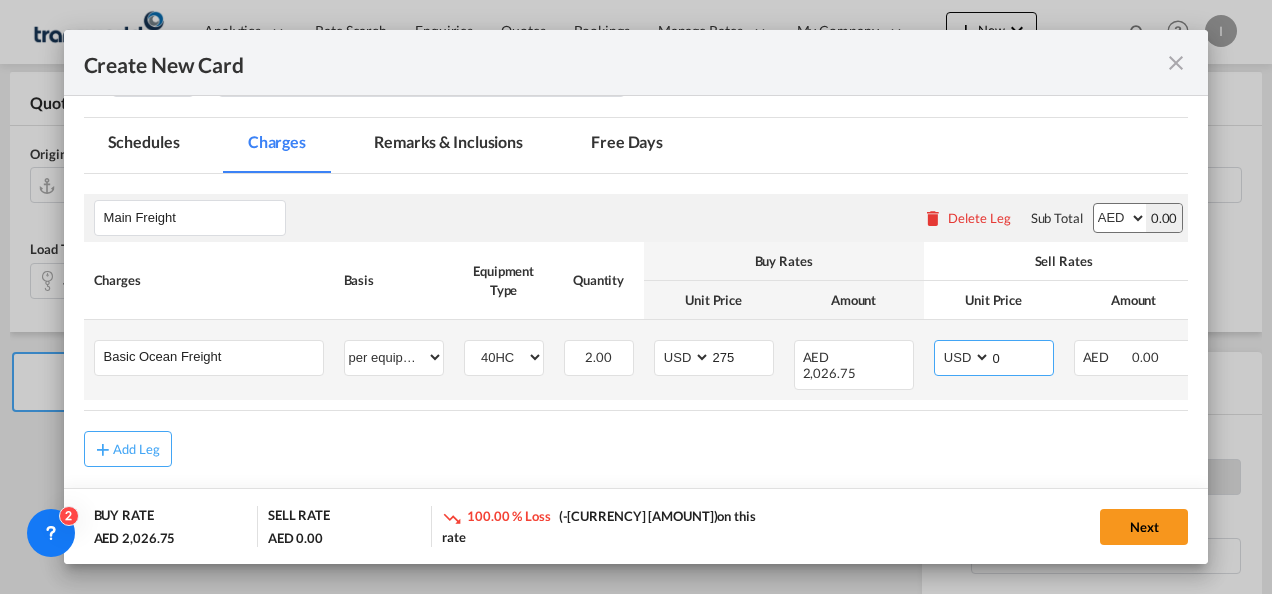 drag, startPoint x: 1016, startPoint y: 356, endPoint x: 969, endPoint y: 356, distance: 47 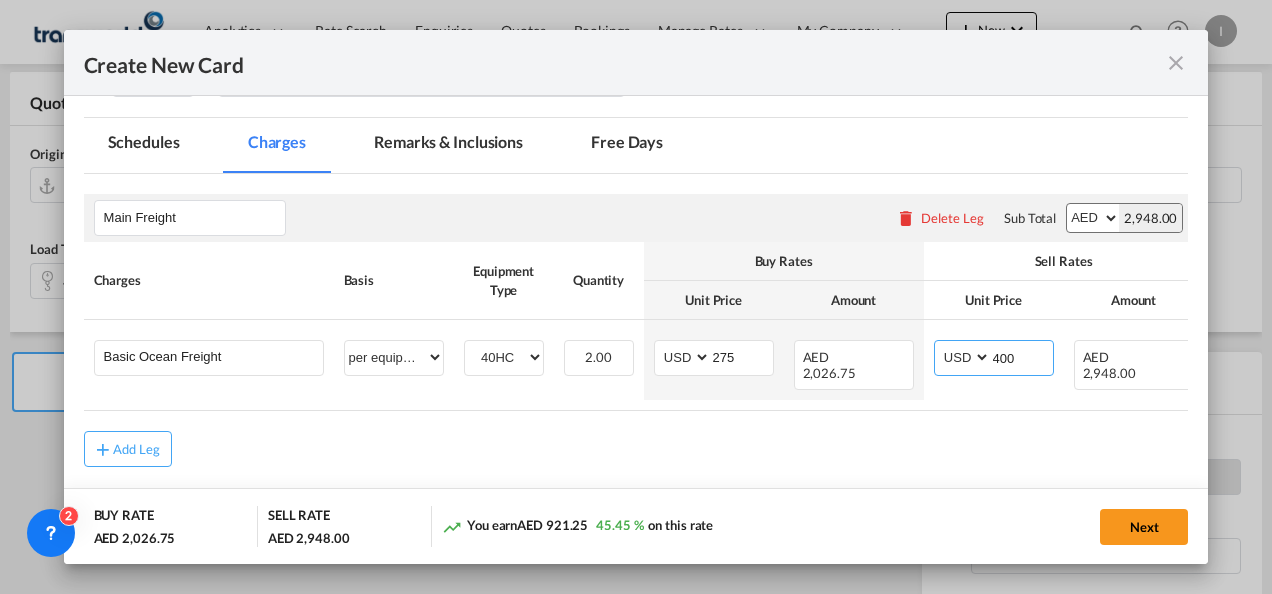type on "400" 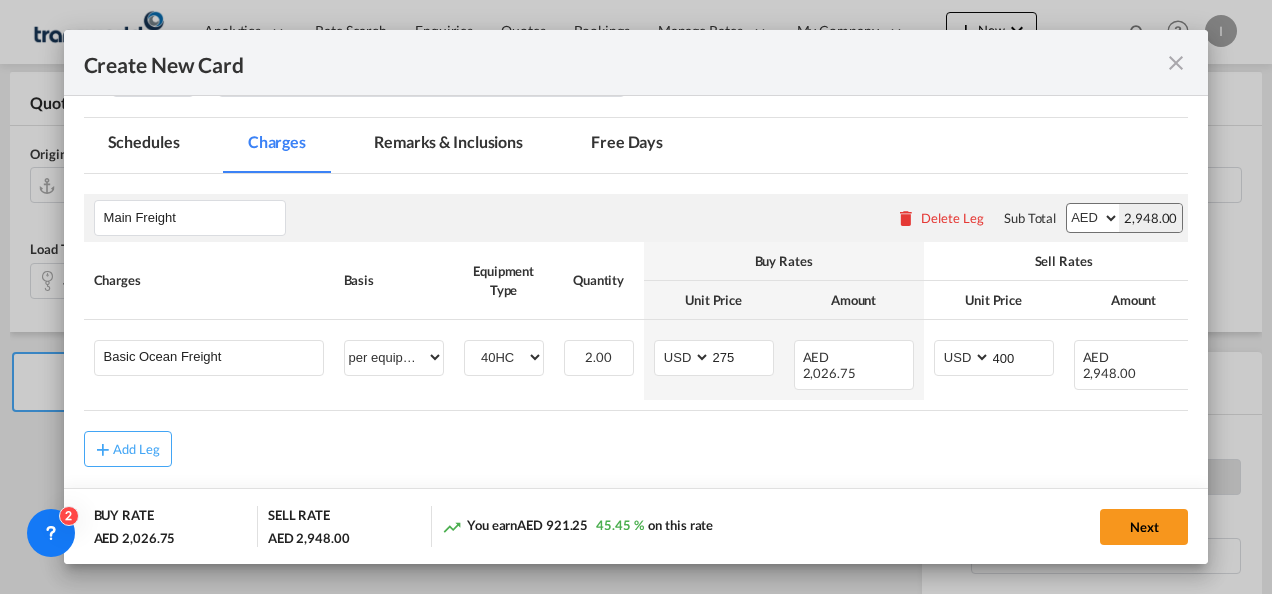 click on "Add Leg" at bounding box center (636, 449) 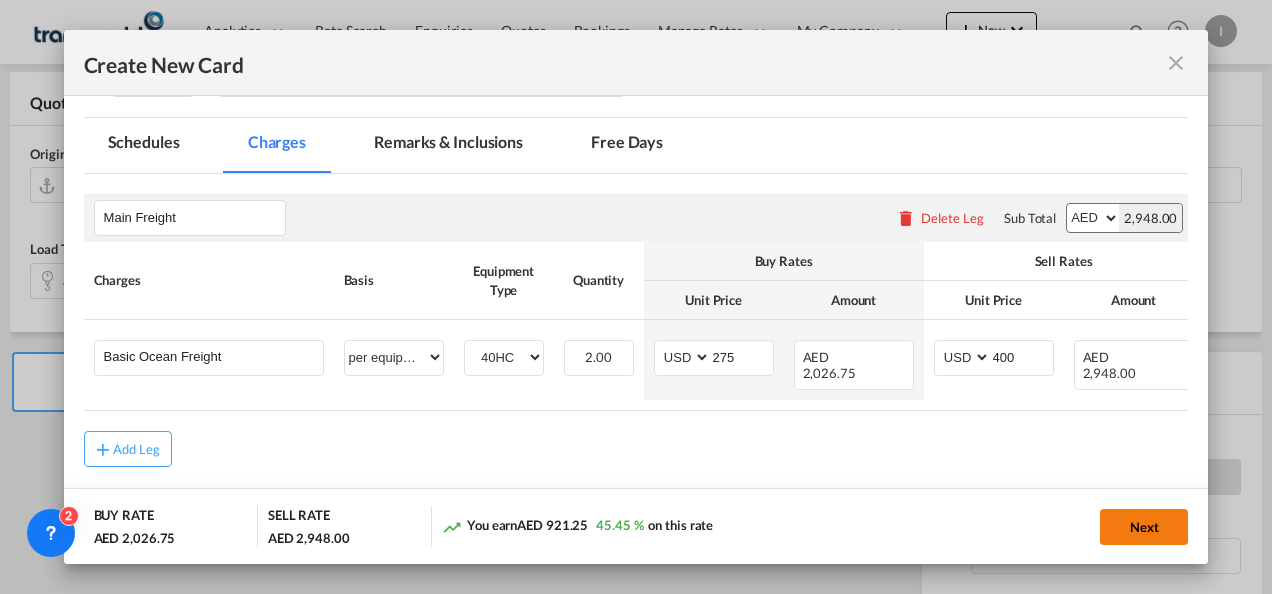 click on "Next" 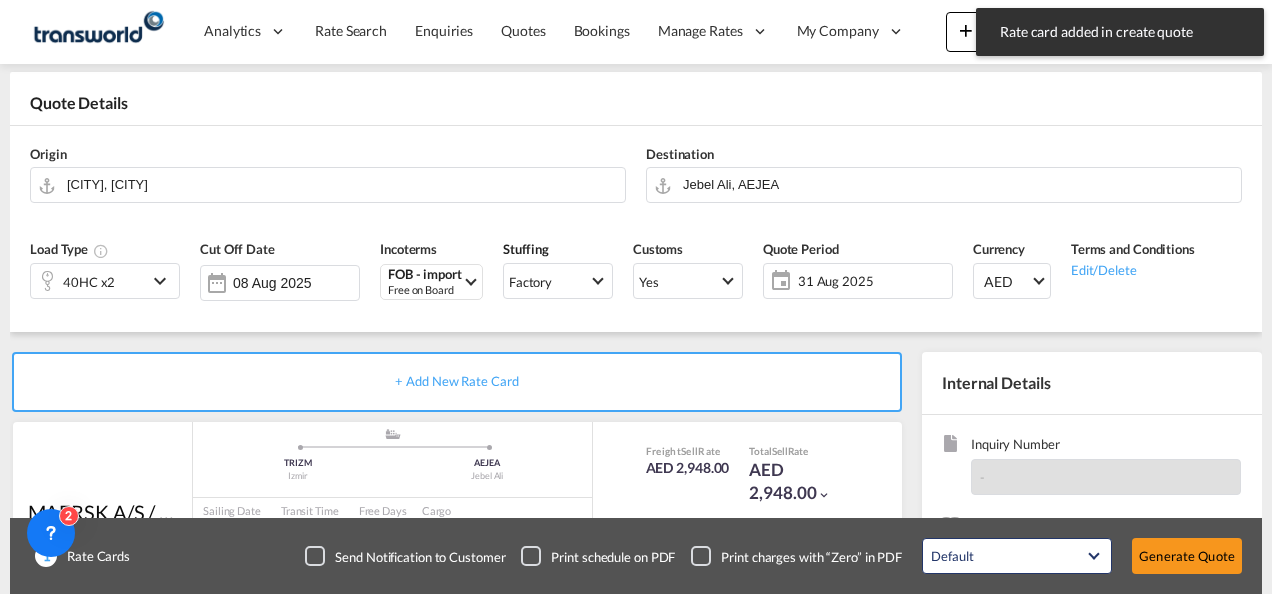click on "Generate Quote" at bounding box center [1187, 556] 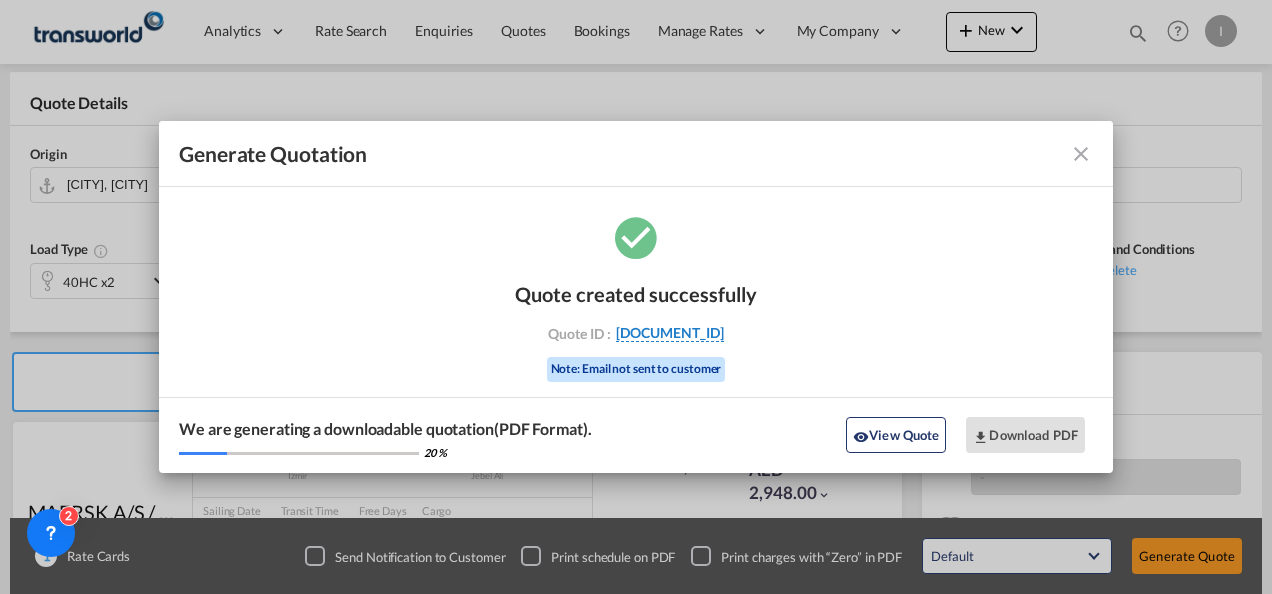 click on "[DOCUMENT_ID]" at bounding box center [670, 333] 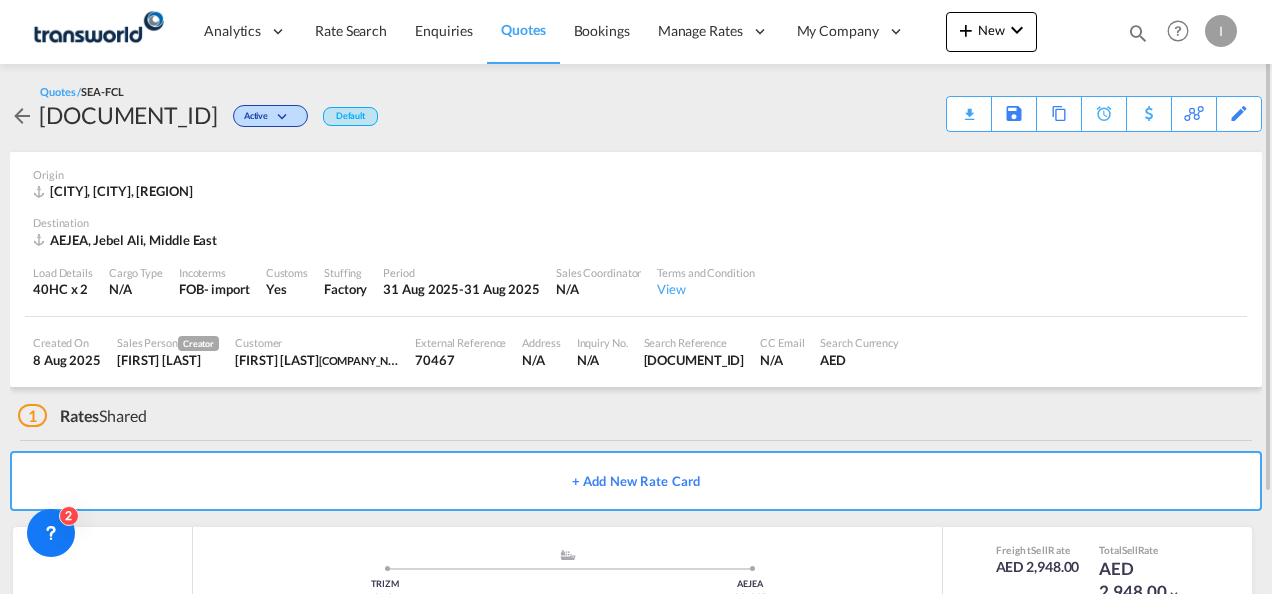 scroll, scrollTop: 122, scrollLeft: 0, axis: vertical 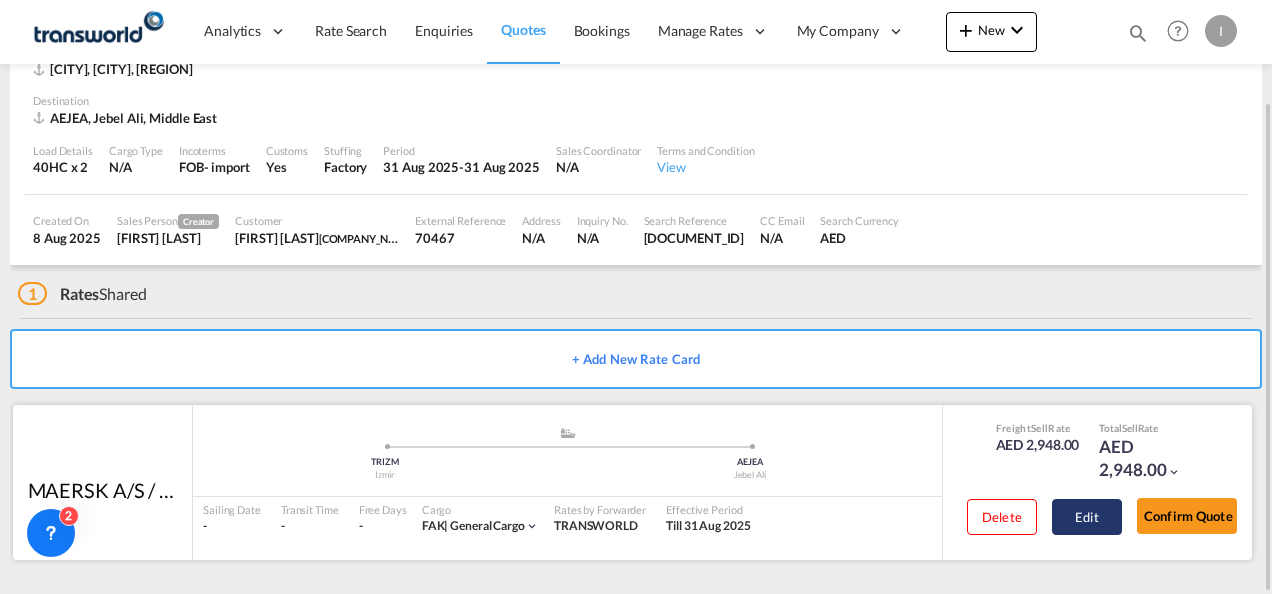 click on "Edit" at bounding box center (1087, 517) 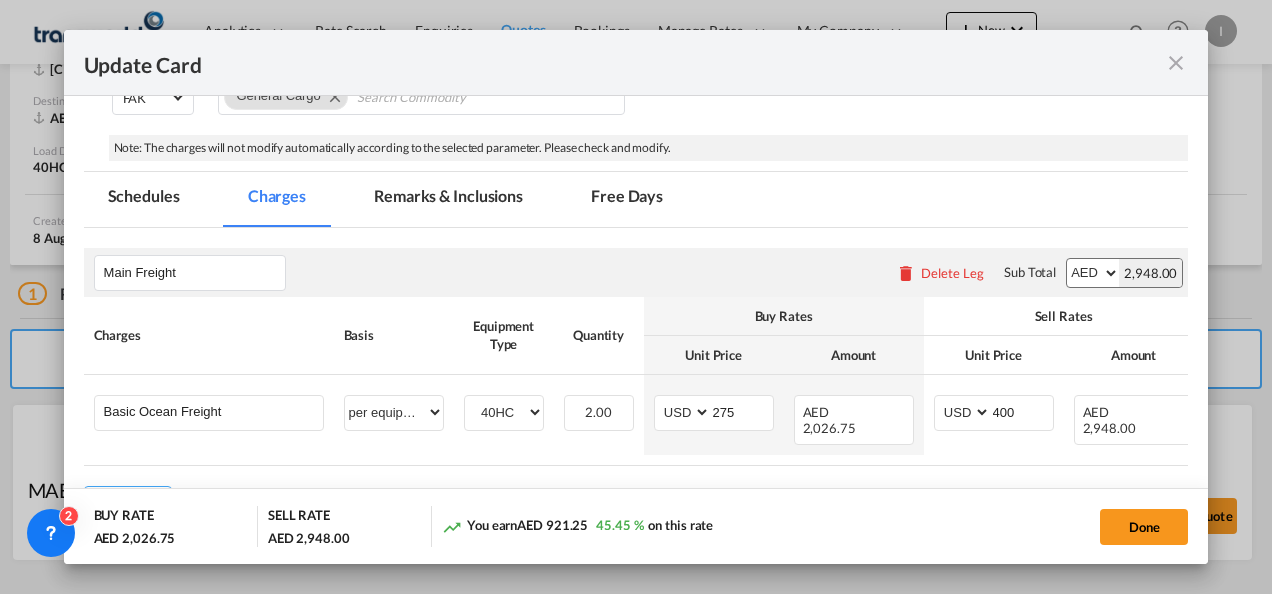scroll, scrollTop: 400, scrollLeft: 0, axis: vertical 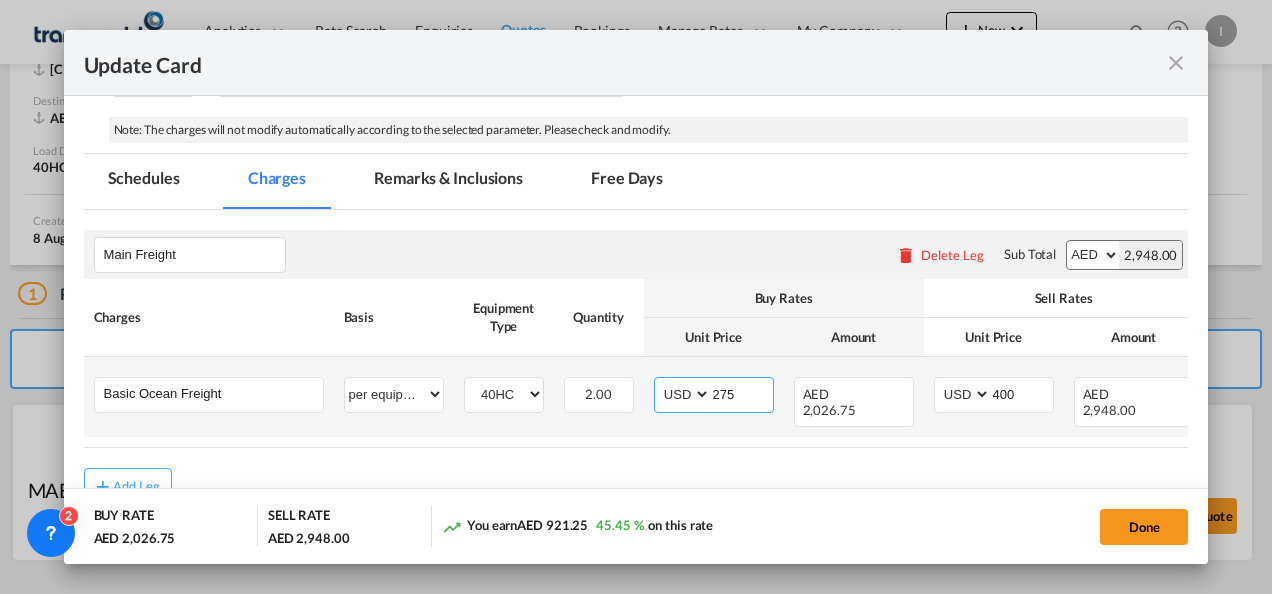 click on "275" at bounding box center [742, 393] 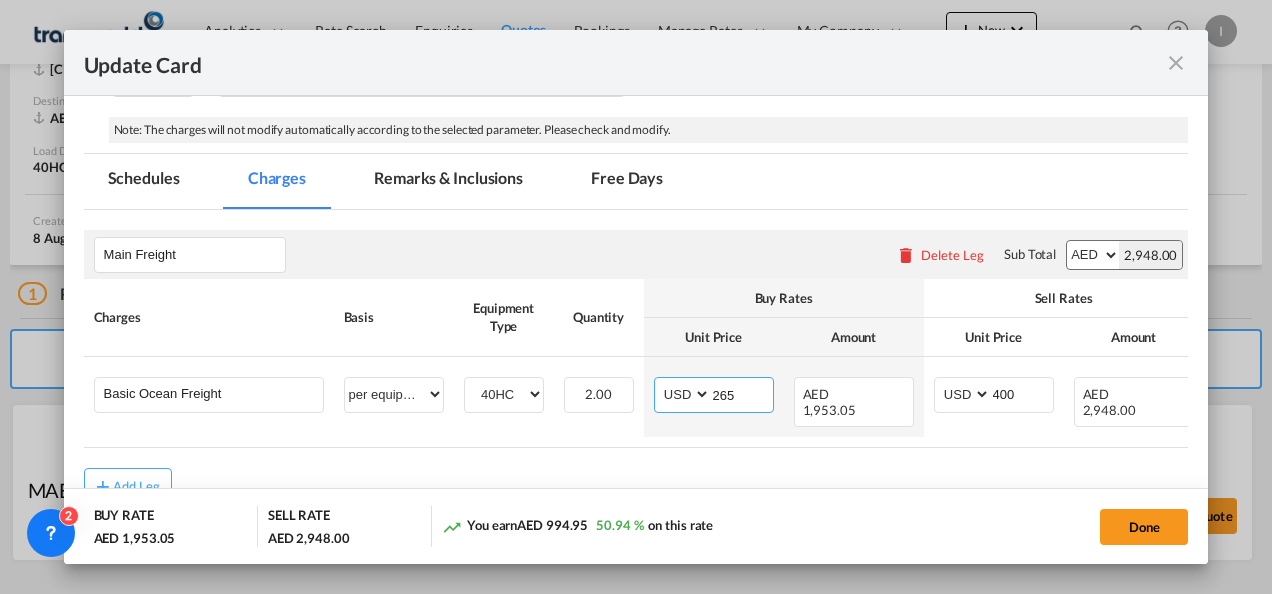 type on "265" 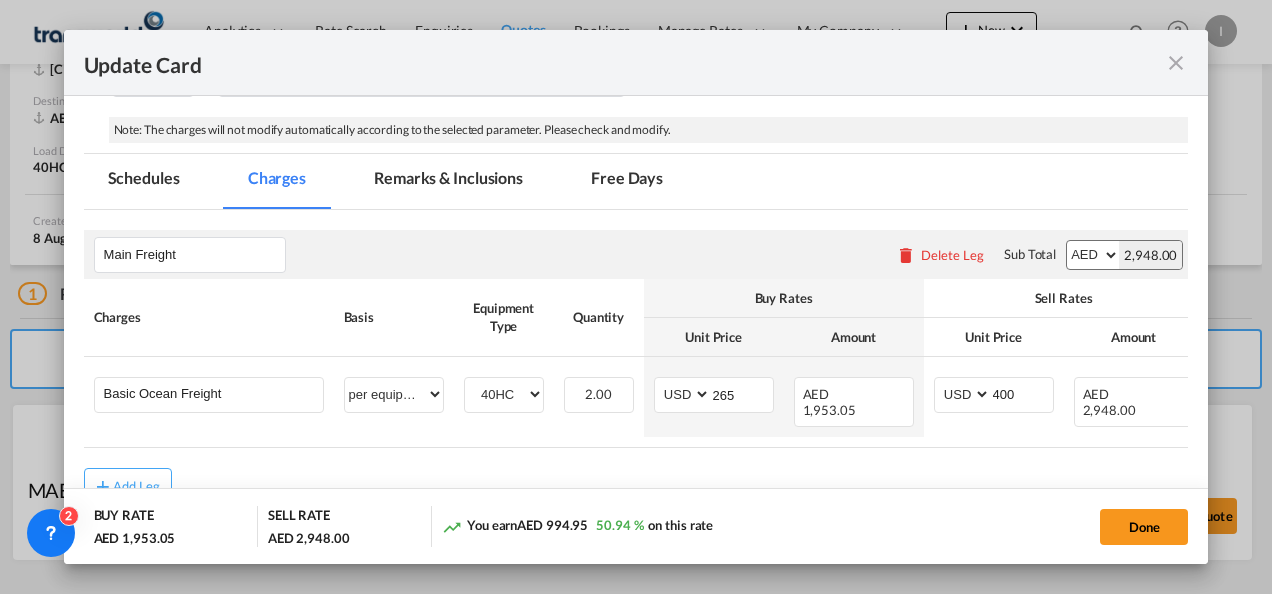 click on "Add Leg" at bounding box center (636, 486) 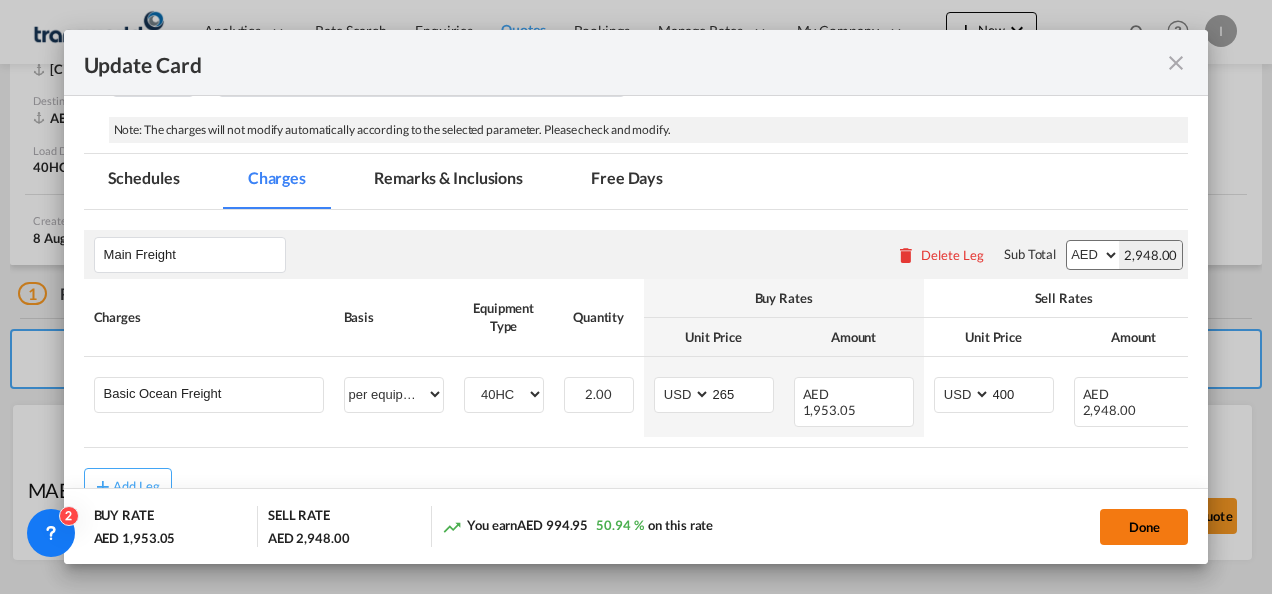 click on "Done" 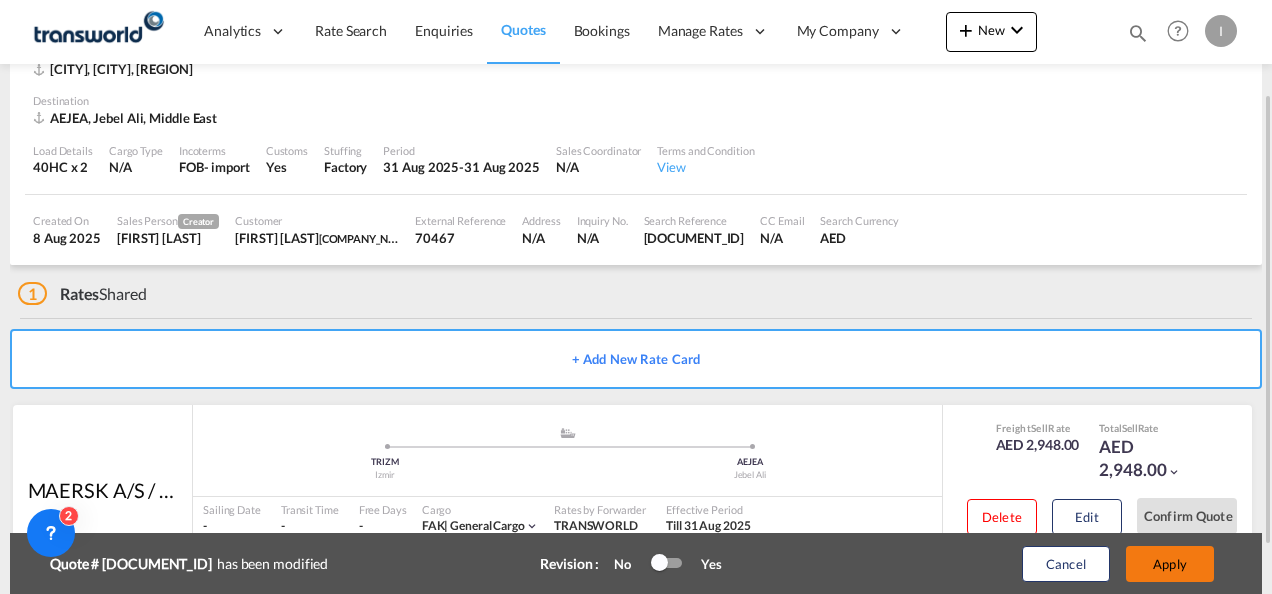 click on "Apply" at bounding box center [1170, 564] 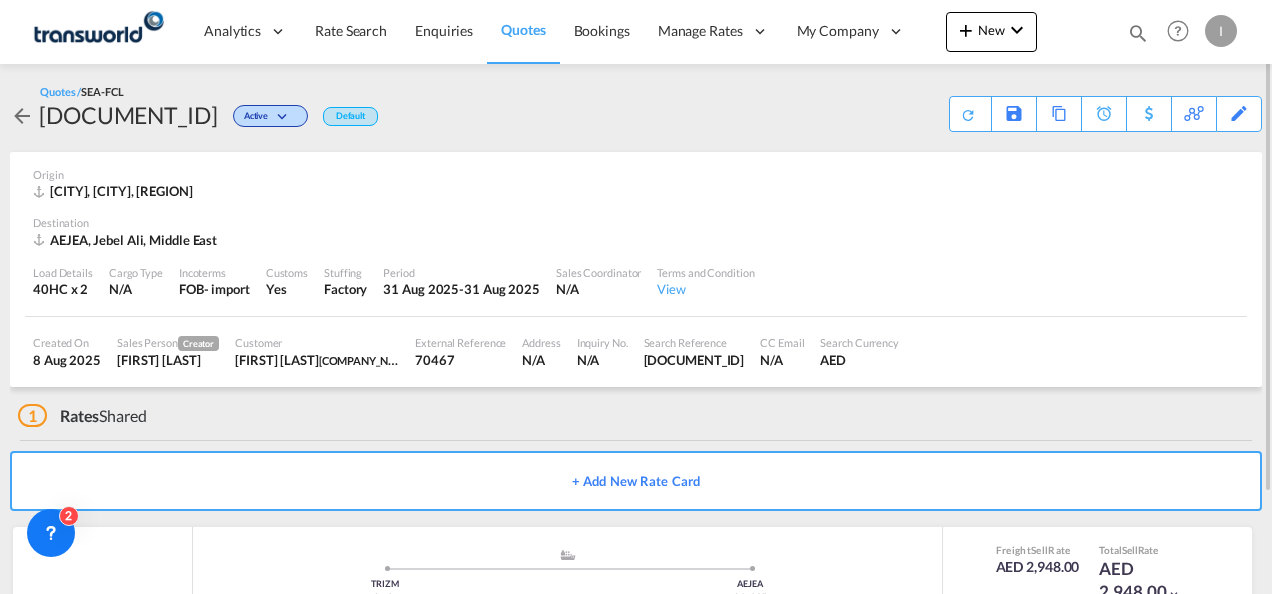scroll, scrollTop: 122, scrollLeft: 0, axis: vertical 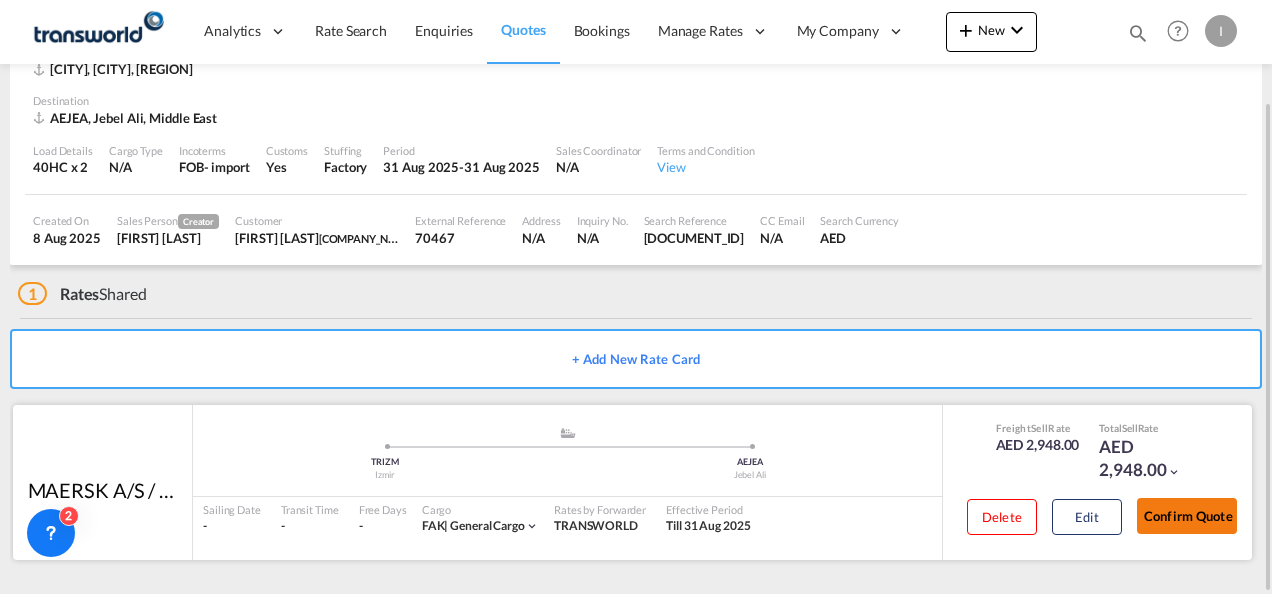 click on "Confirm Quote" at bounding box center (1187, 516) 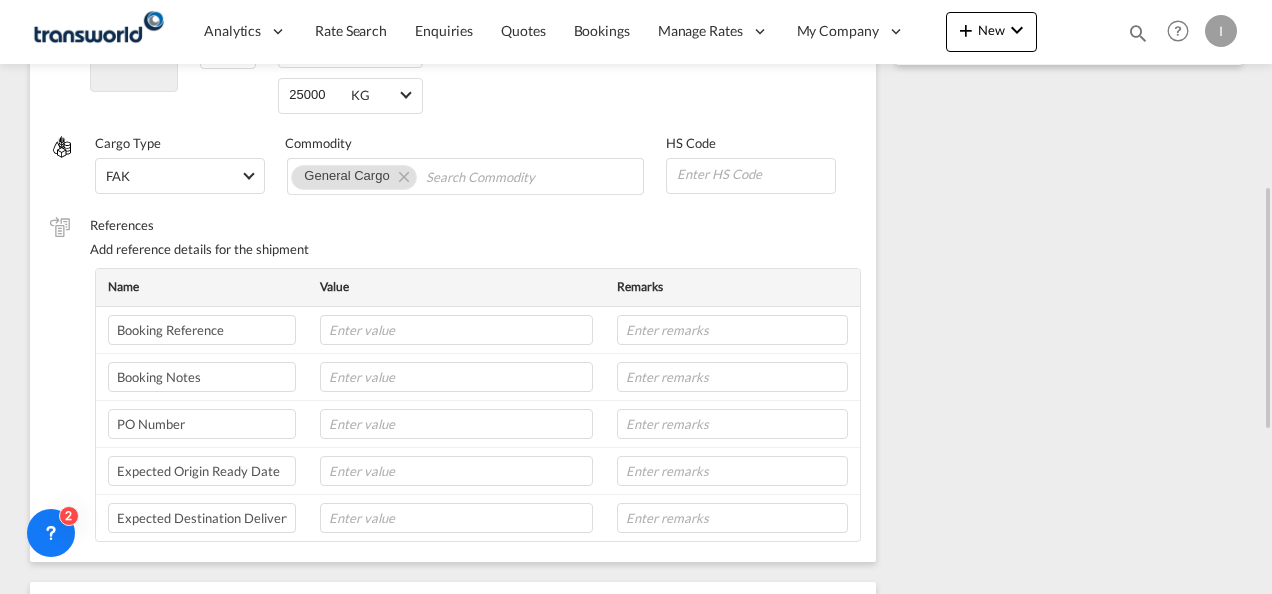 scroll, scrollTop: 150, scrollLeft: 0, axis: vertical 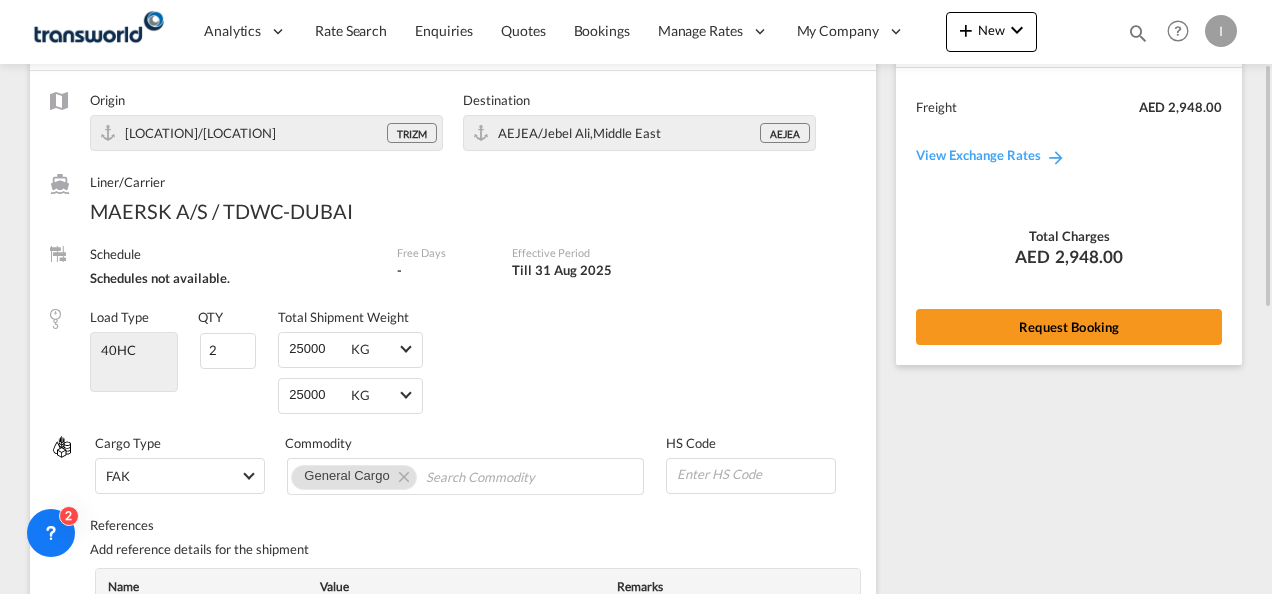 click on "Rate Summary
Freight
AED 2,948.00
View Exchange Rates
Total Charges AED
2,948.00 Request Booking" at bounding box center [1069, 184] 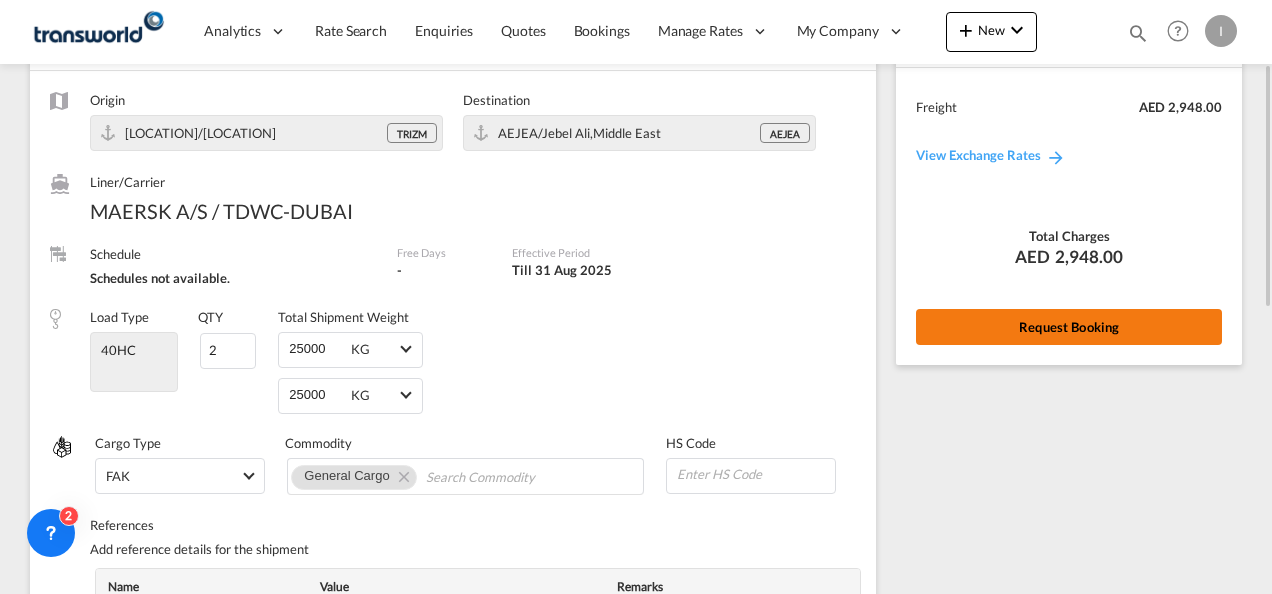 click on "Request Booking" at bounding box center [1069, 327] 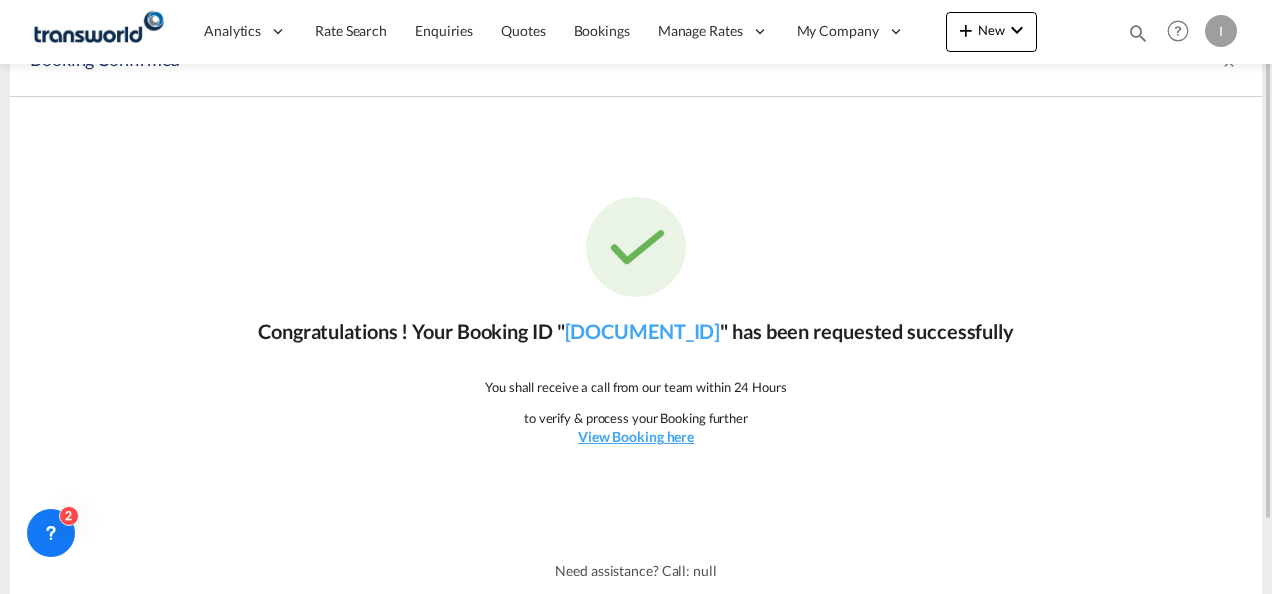 scroll, scrollTop: 0, scrollLeft: 0, axis: both 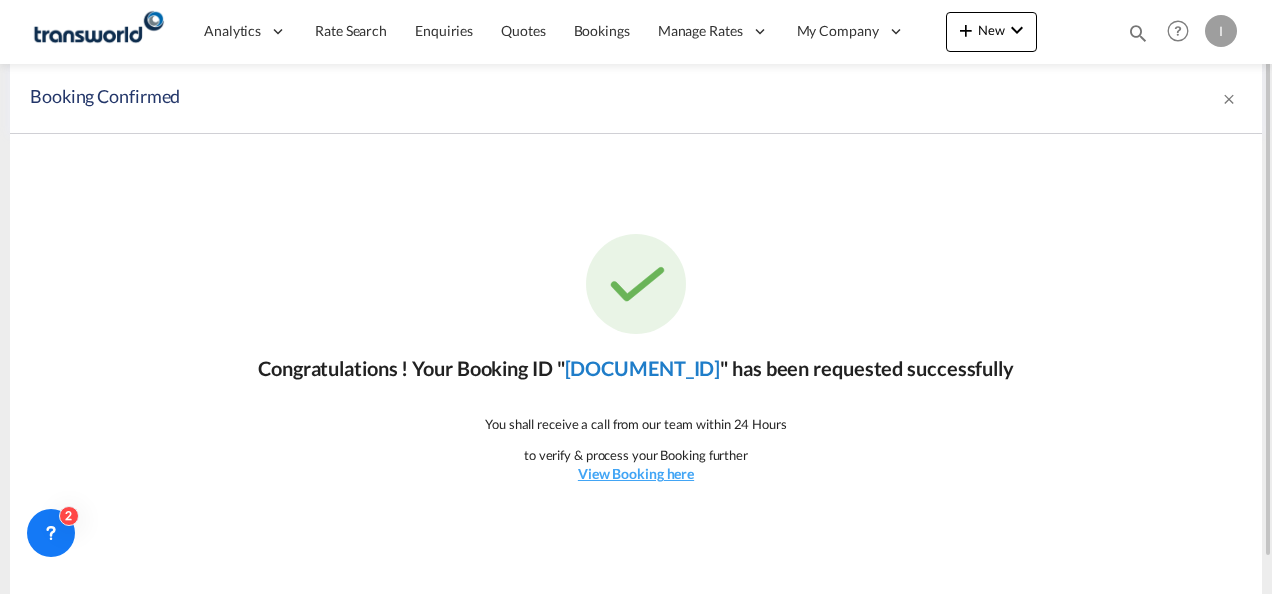 click on "[DOCUMENT_ID]" 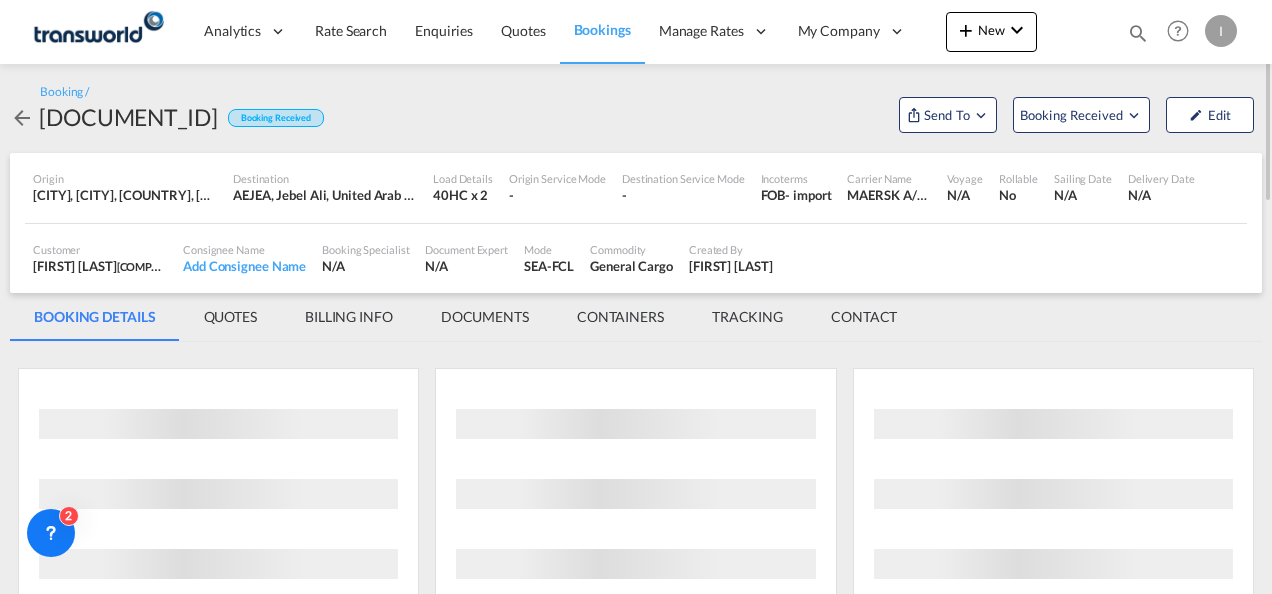 scroll, scrollTop: 0, scrollLeft: 0, axis: both 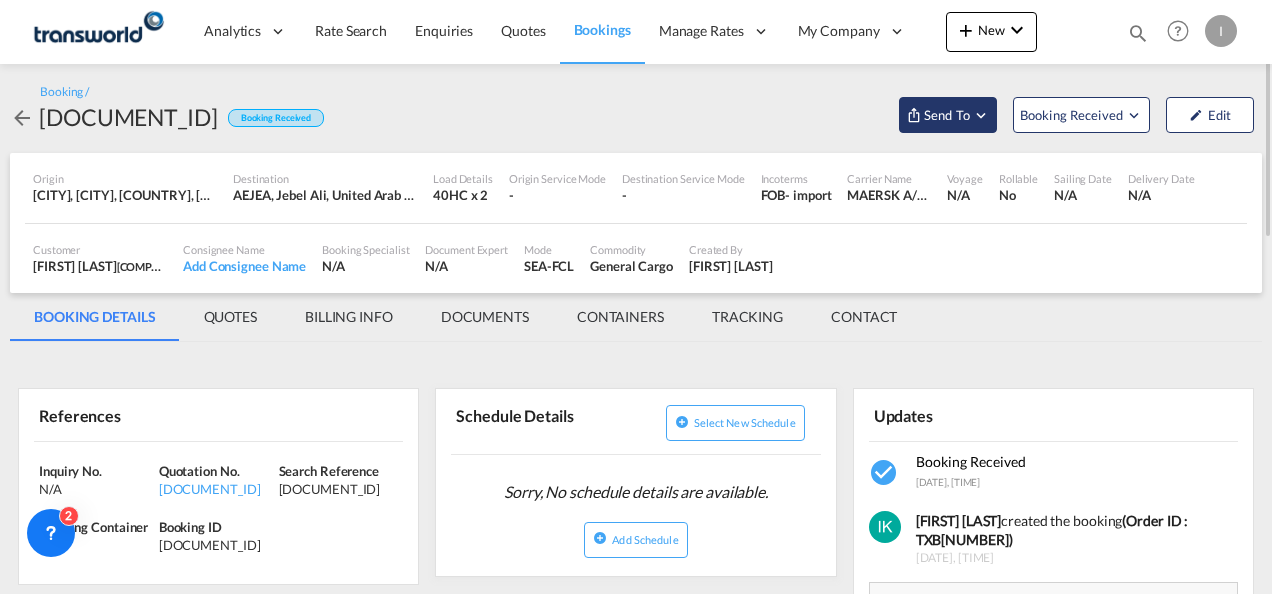 click on "Send To" at bounding box center (948, 115) 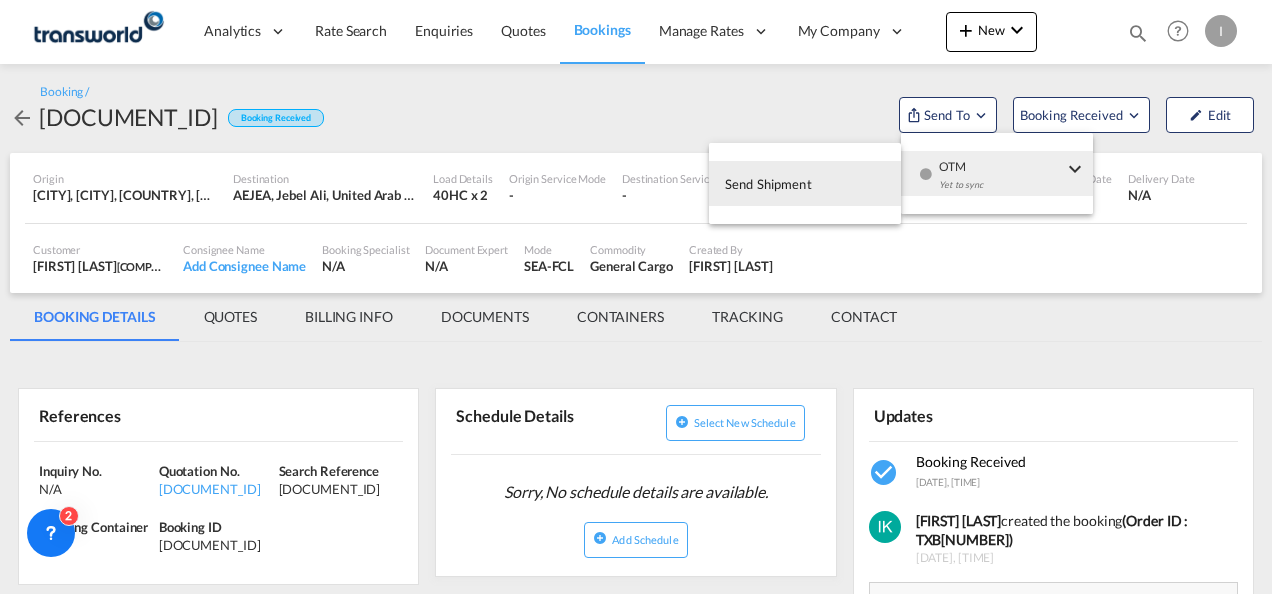 click on "Send Shipment" at bounding box center (805, 183) 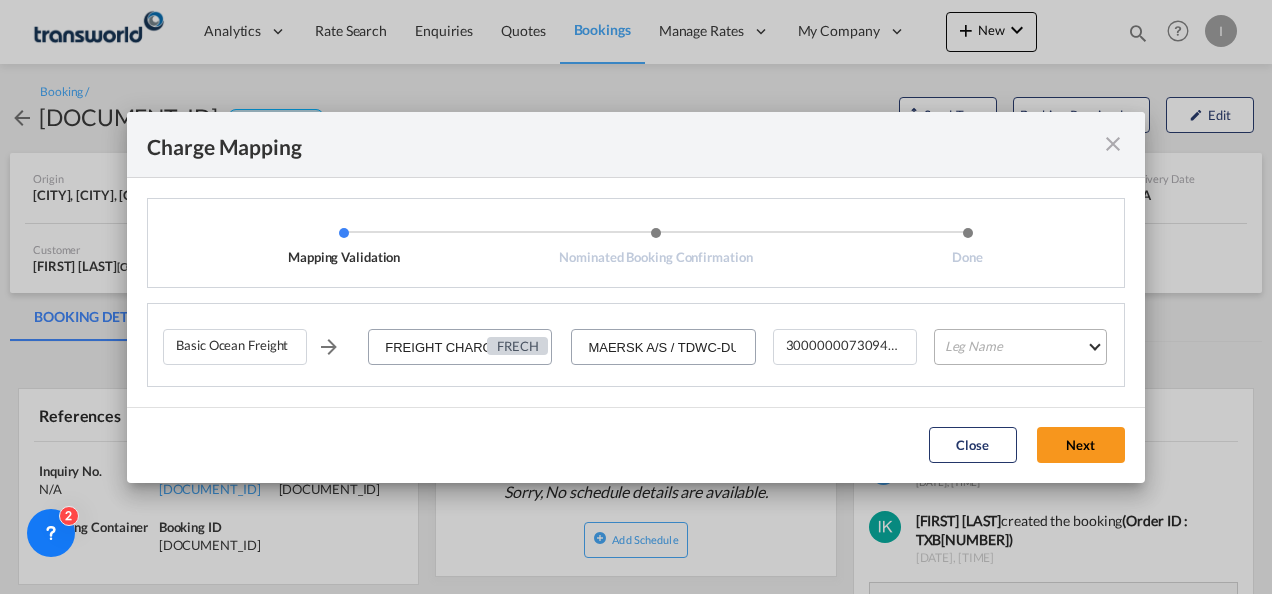 click on "Leg Name HANDLING ORIGIN VESSEL HANDLING DESTINATION OTHERS TL PICK UP CUSTOMS ORIGIN CUSTOMS DESTINATION TL DELIVERY" at bounding box center (1020, 347) 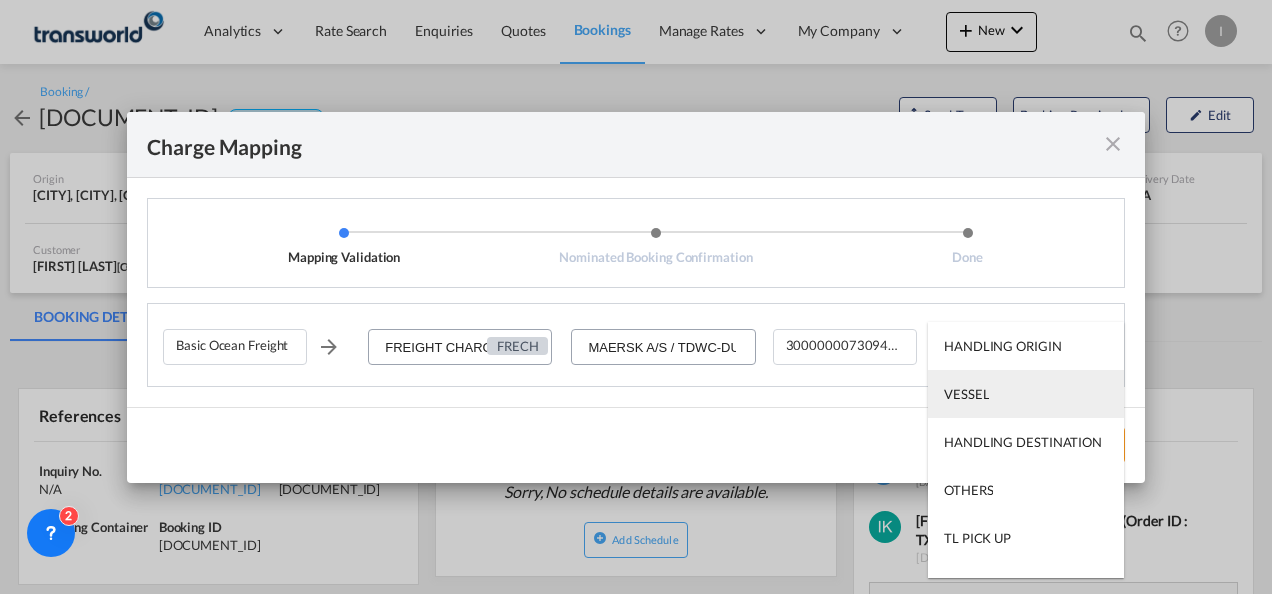 click on "VESSEL" at bounding box center (966, 394) 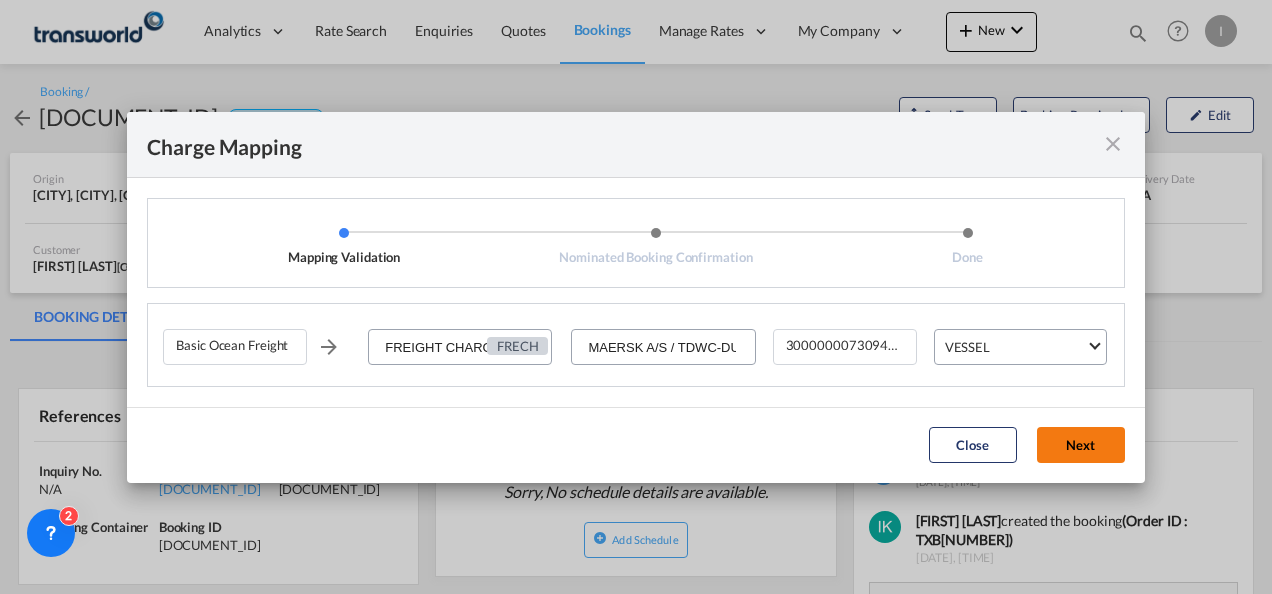click on "Next" 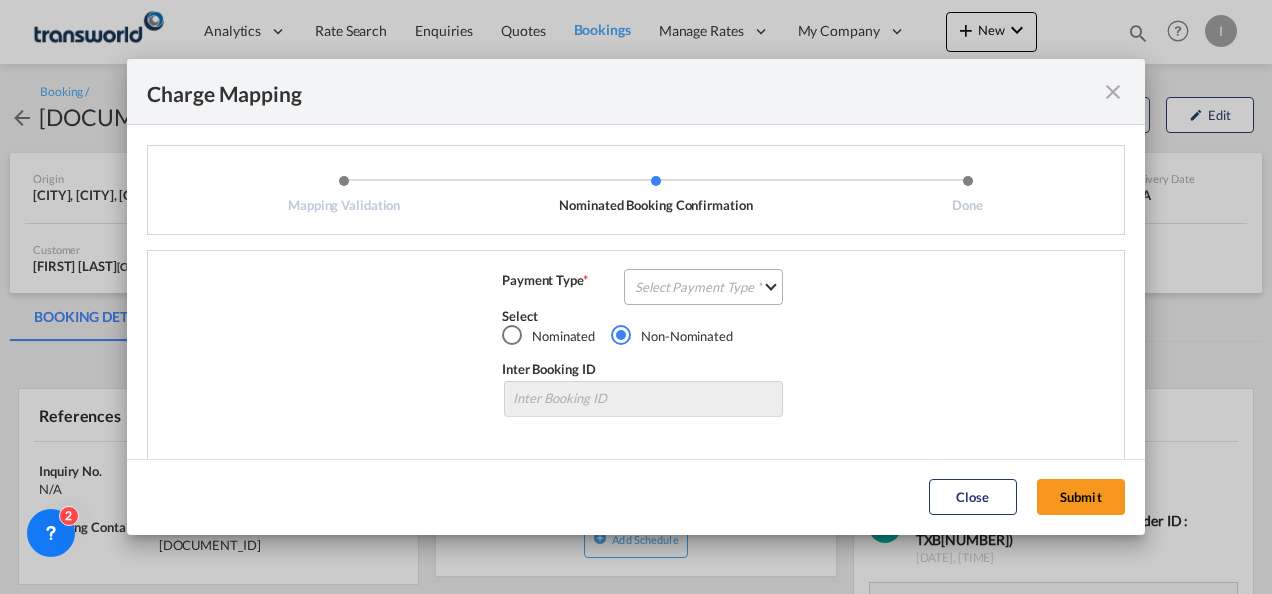 click on "Select Payment Type
COLLECT
PREPAID" at bounding box center [703, 287] 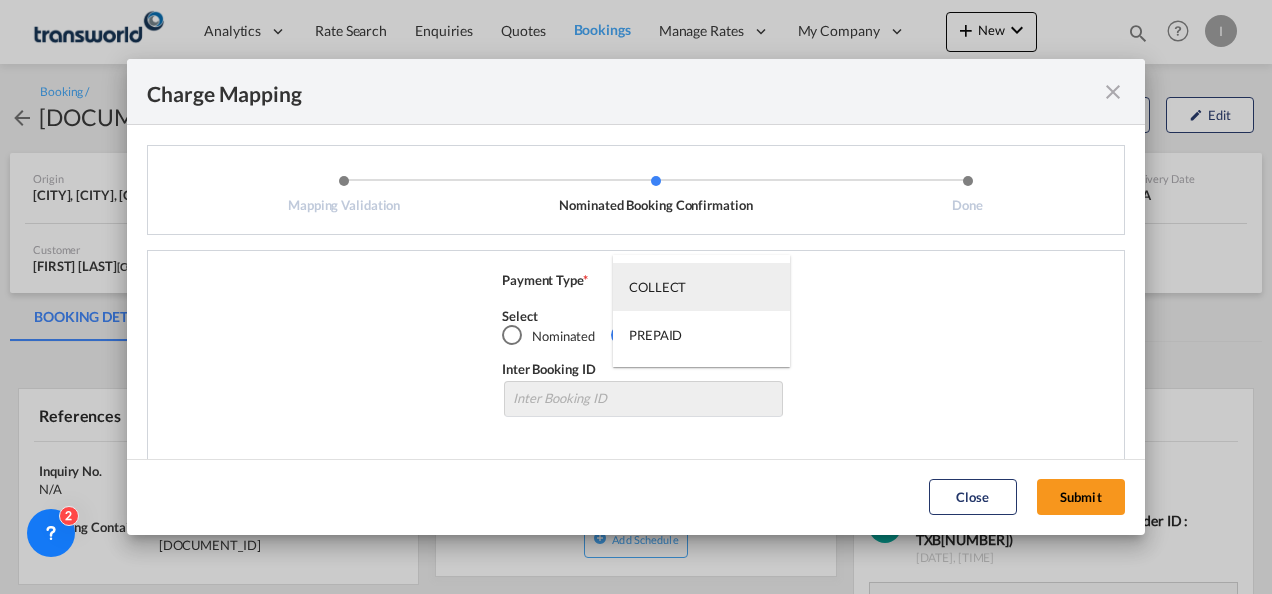 click on "COLLECT" at bounding box center (701, 287) 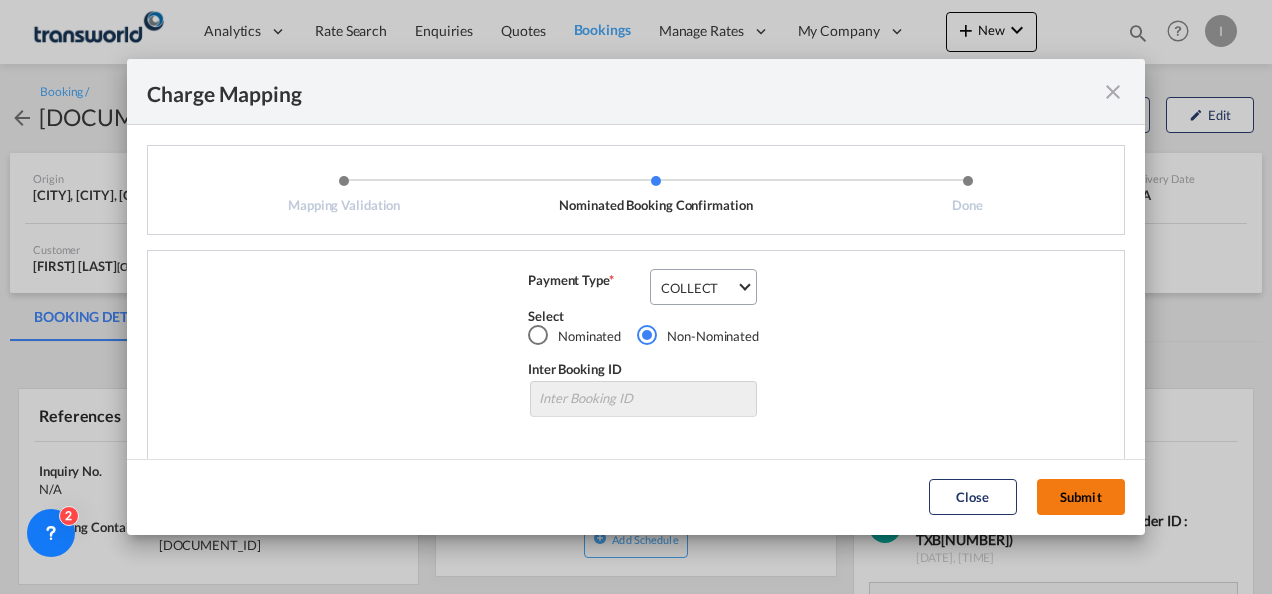 click on "Submit" 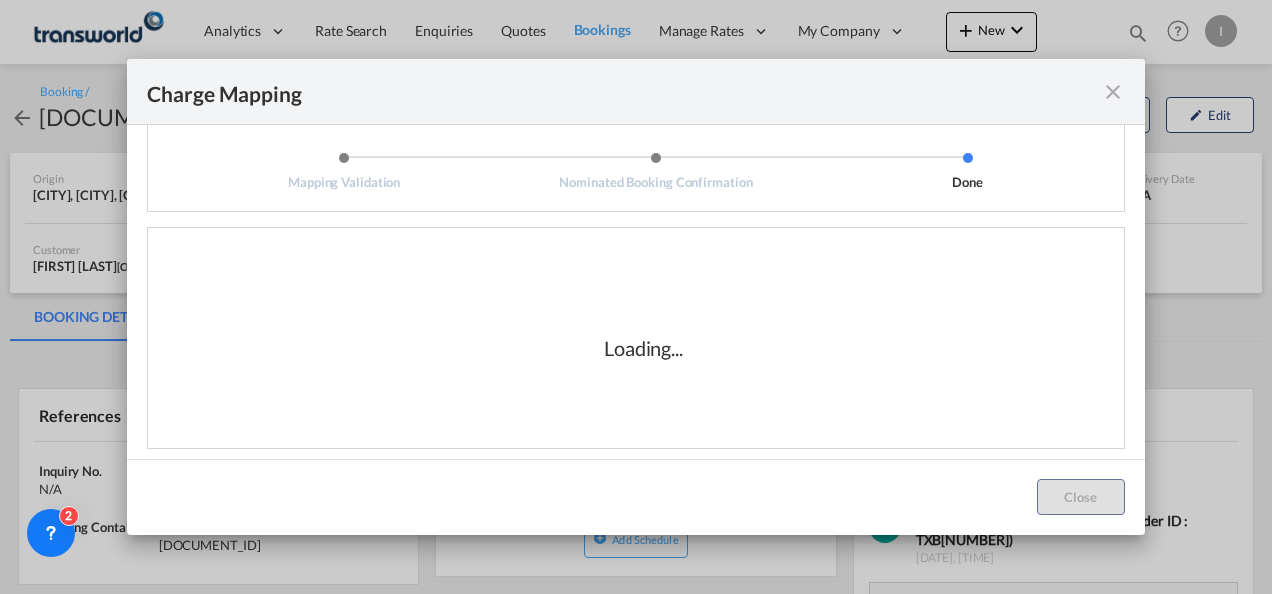 scroll, scrollTop: 33, scrollLeft: 0, axis: vertical 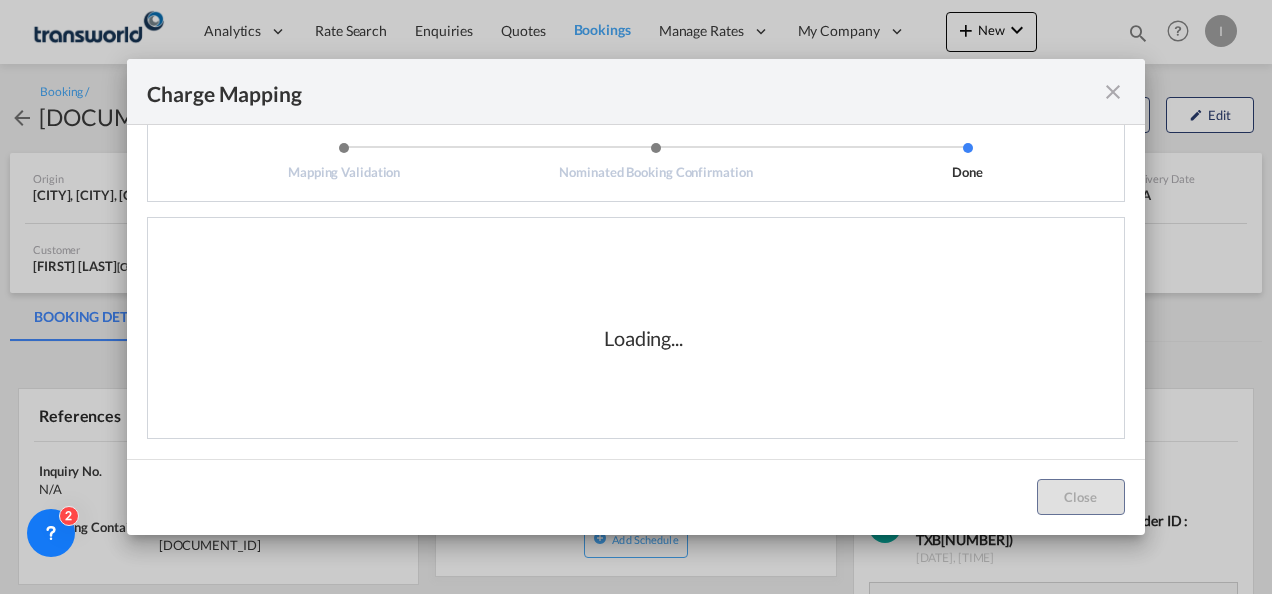 click on "Loading..." at bounding box center [643, 338] 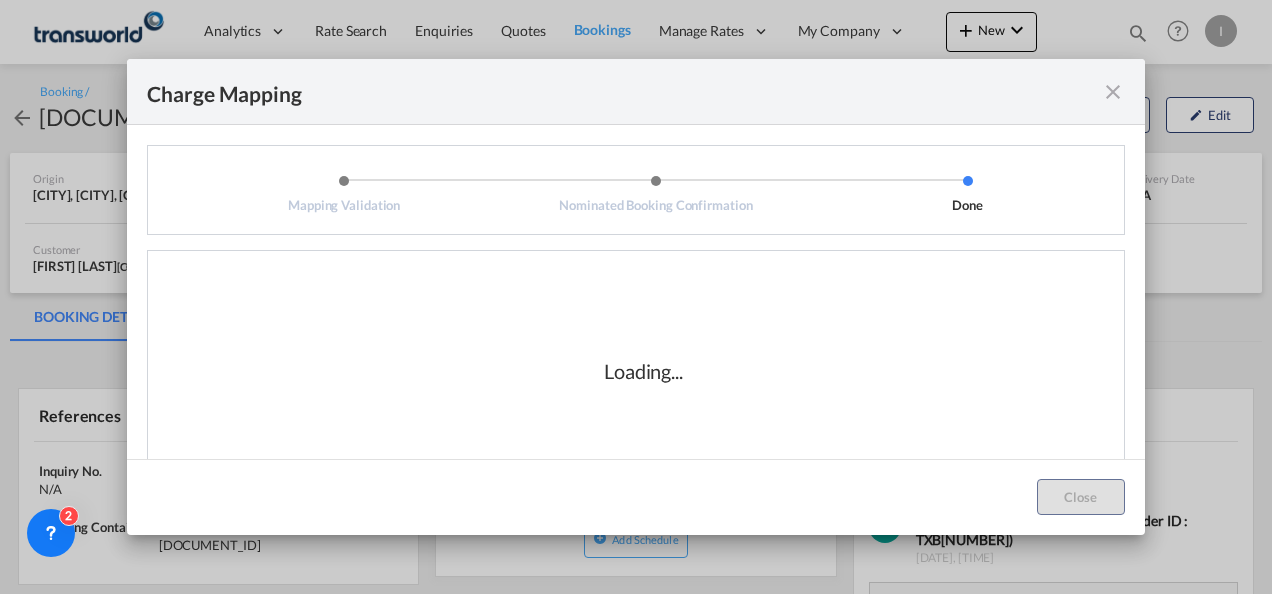 scroll, scrollTop: 33, scrollLeft: 0, axis: vertical 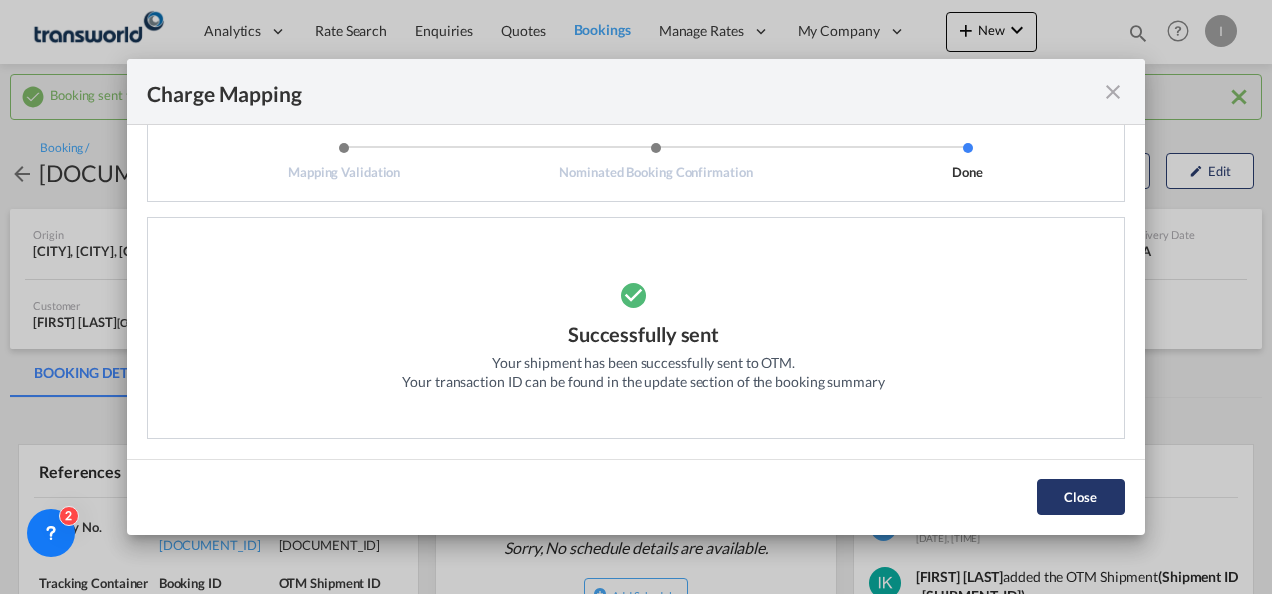 click on "Close" 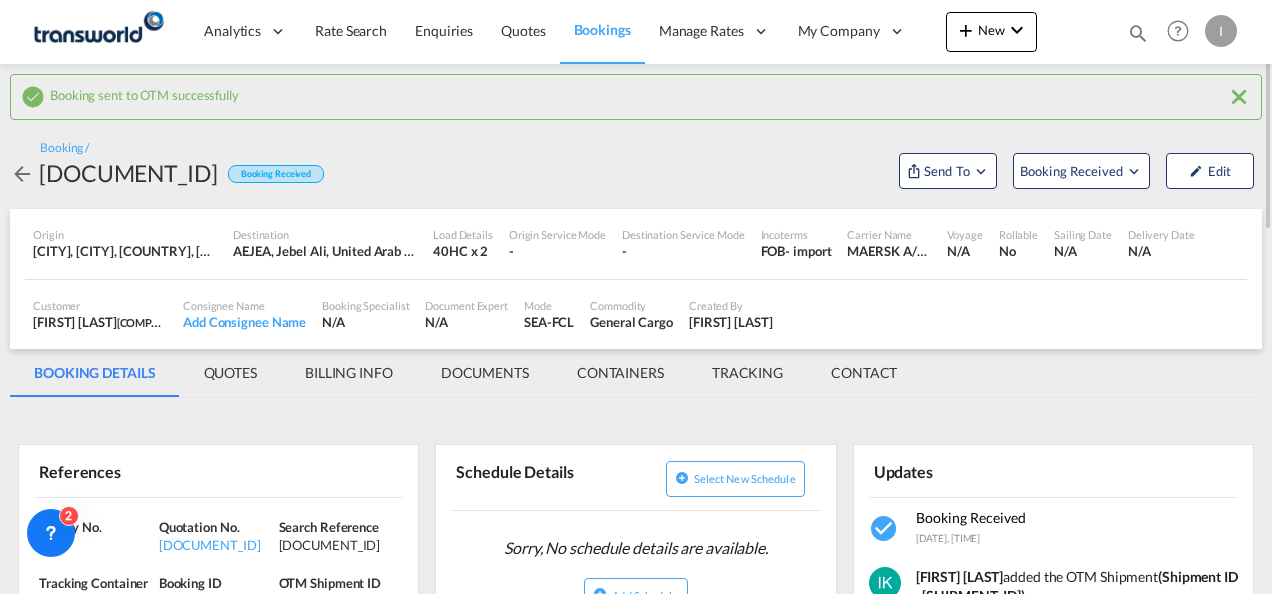 scroll, scrollTop: 100, scrollLeft: 0, axis: vertical 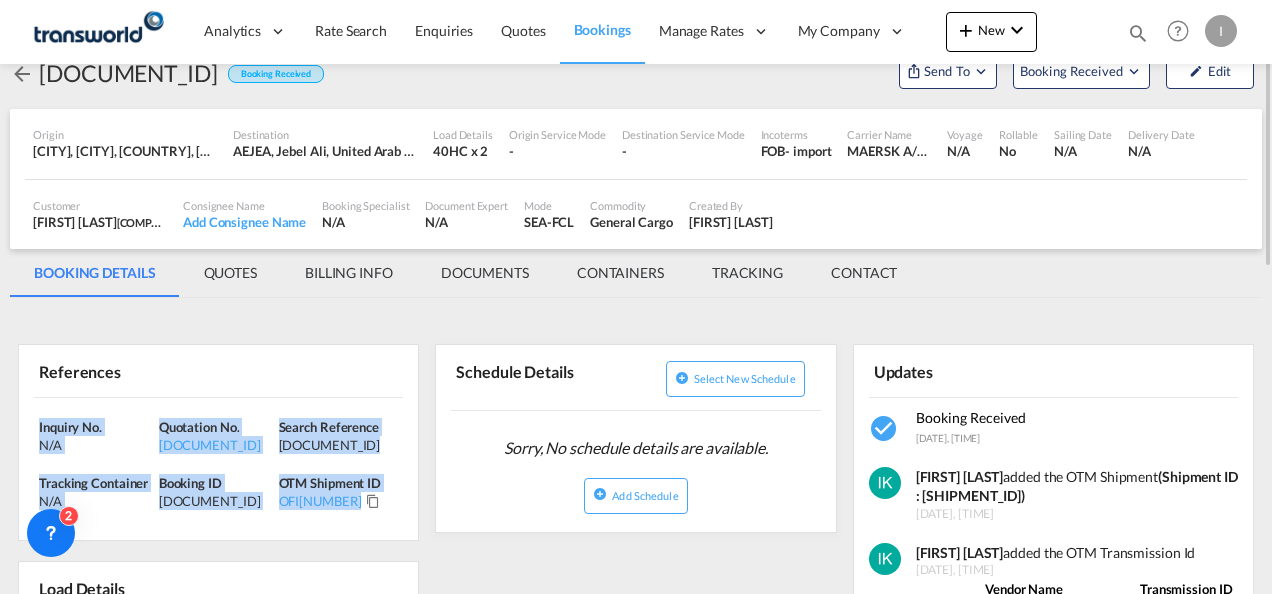 drag, startPoint x: 388, startPoint y: 508, endPoint x: 36, endPoint y: 420, distance: 362.83328 